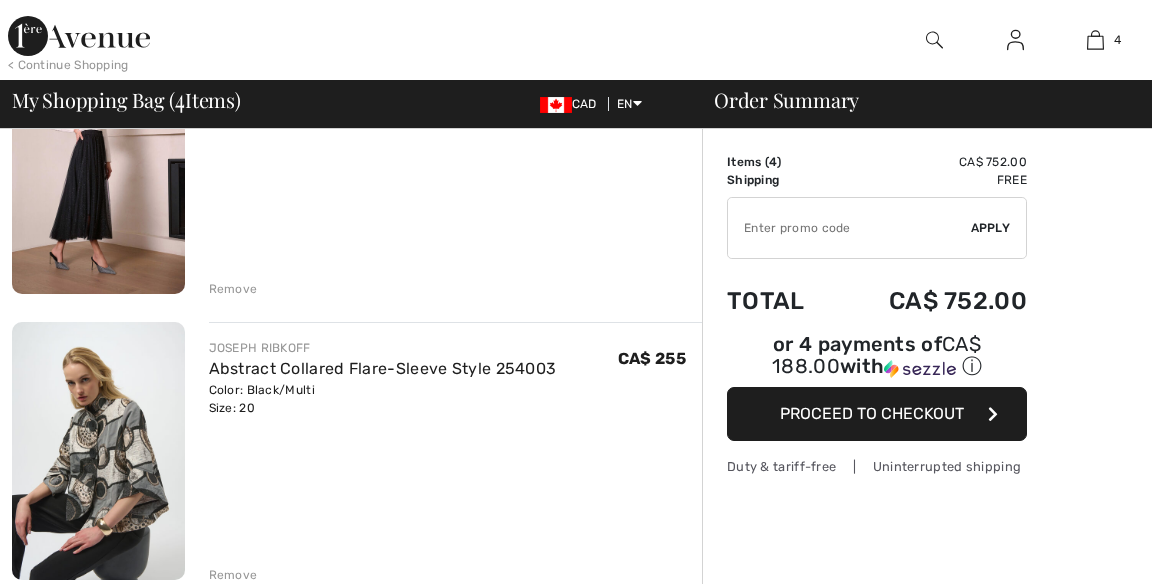 scroll, scrollTop: 0, scrollLeft: 0, axis: both 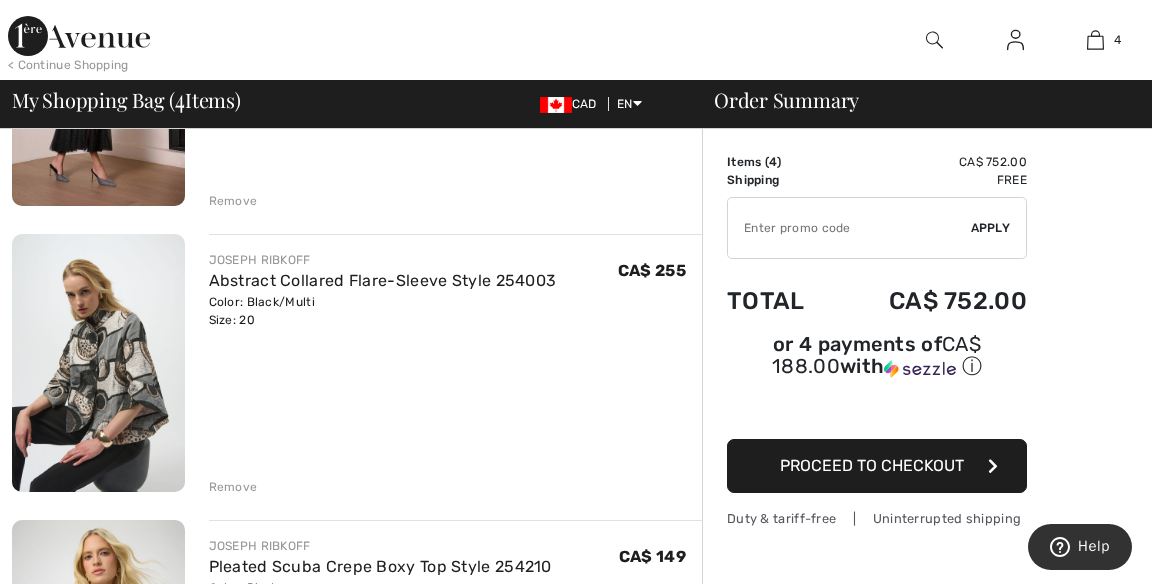 click on "Remove" at bounding box center [233, 201] 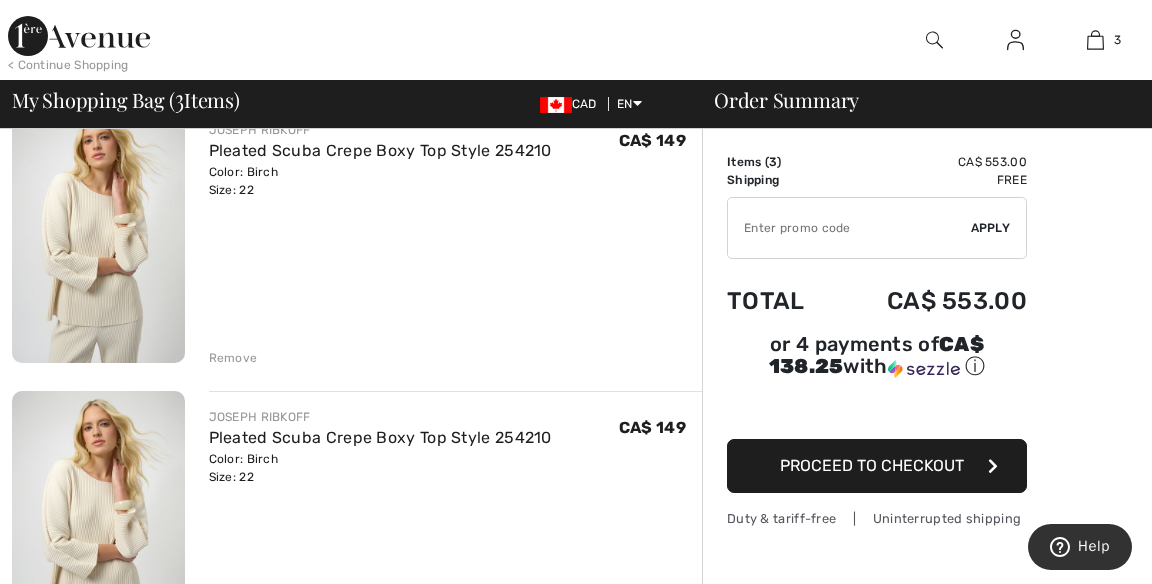 scroll, scrollTop: 476, scrollLeft: 0, axis: vertical 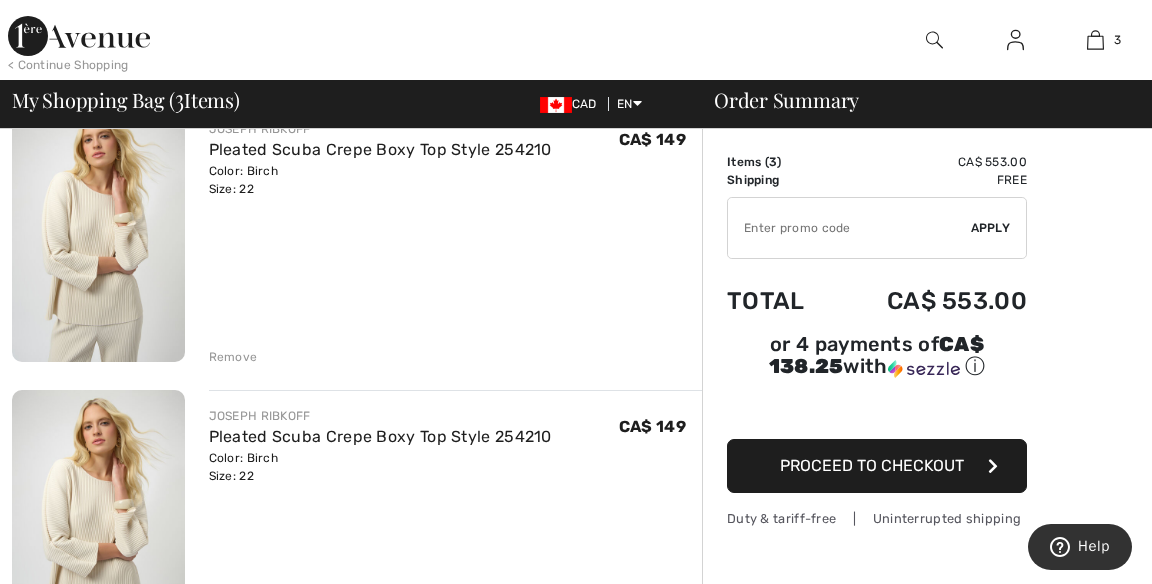 click on "Remove" at bounding box center (233, 357) 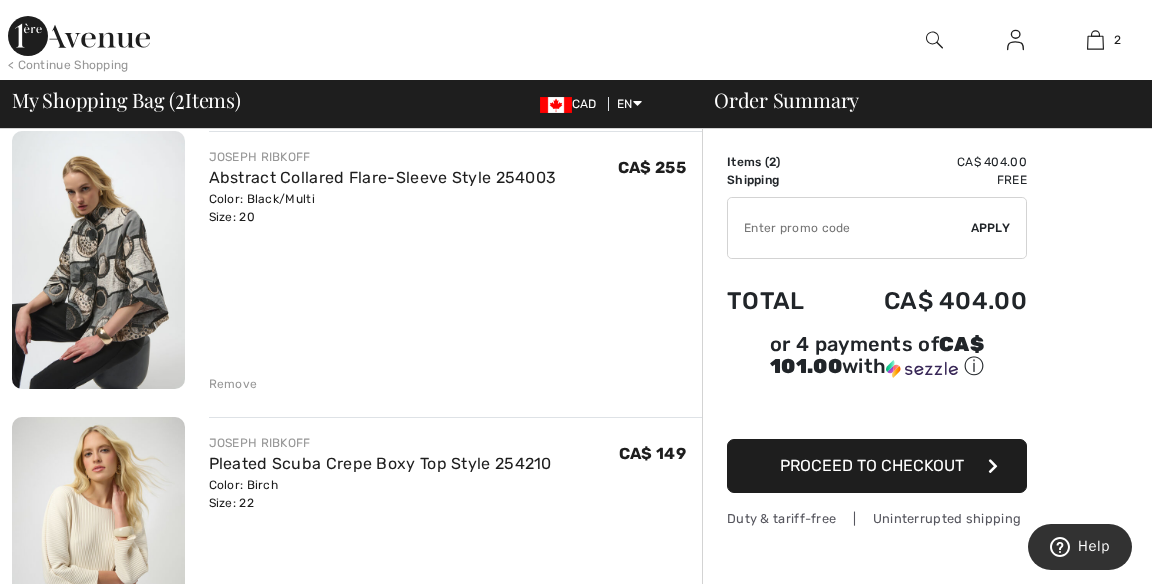 scroll, scrollTop: 160, scrollLeft: 0, axis: vertical 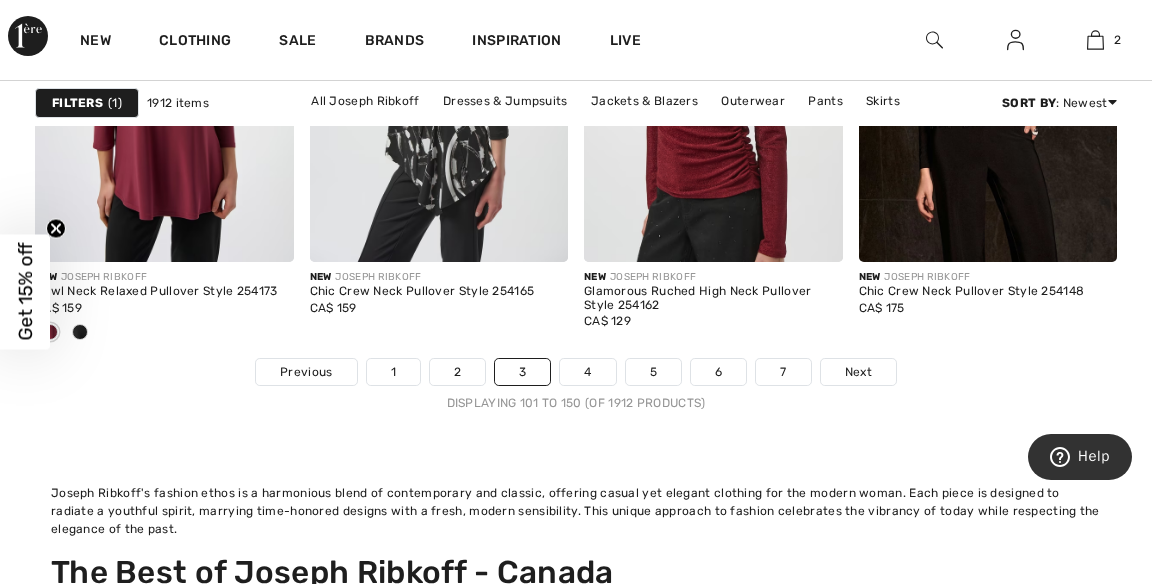 click on "Next" at bounding box center [858, 372] 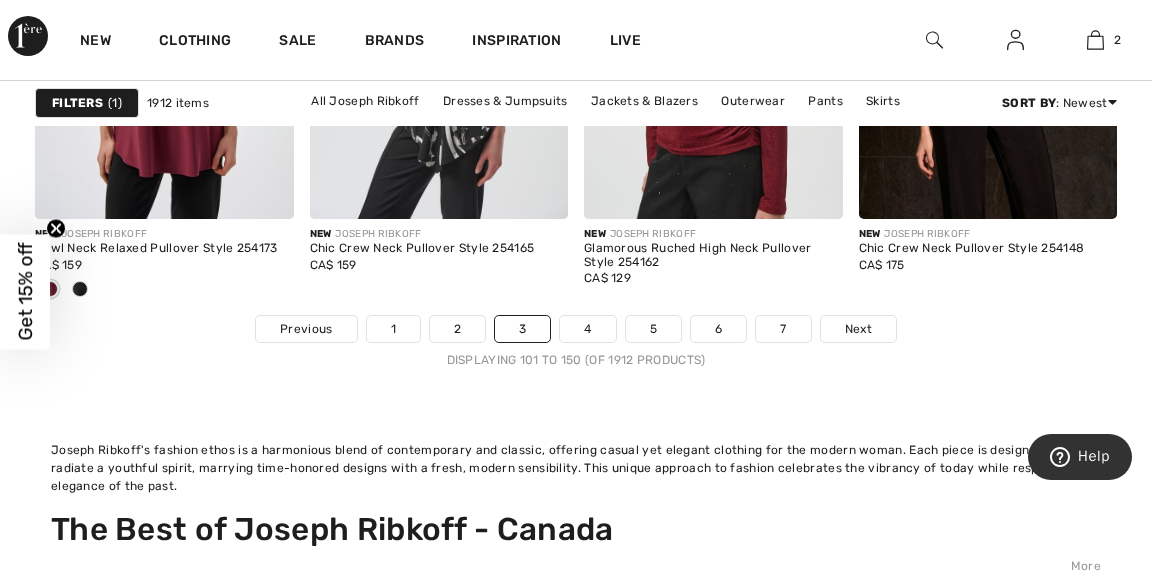 scroll, scrollTop: 8094, scrollLeft: 0, axis: vertical 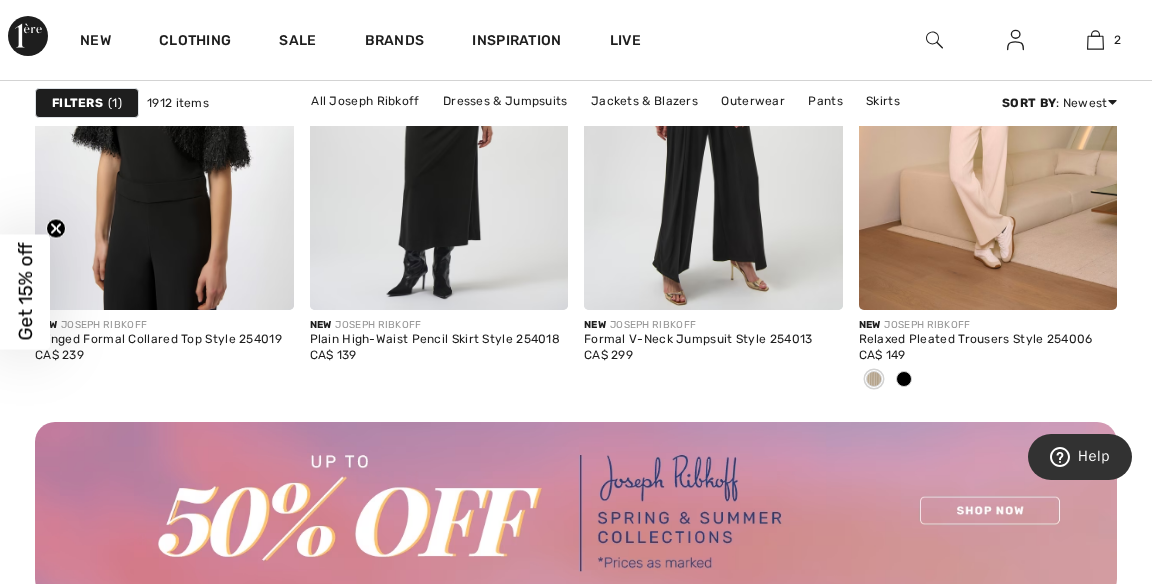 click at bounding box center [988, 116] 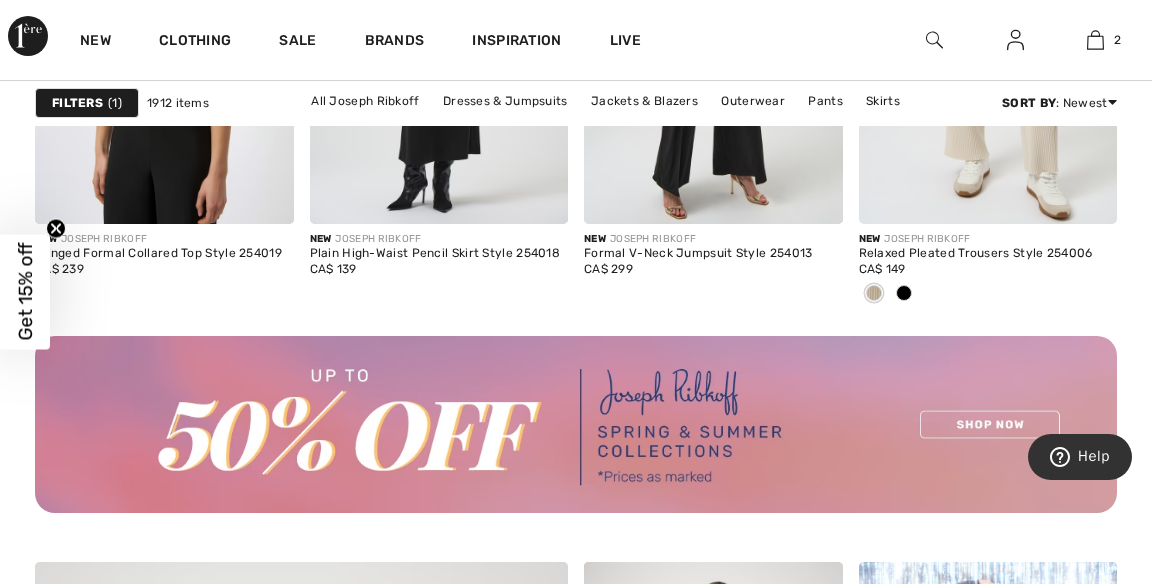scroll, scrollTop: 4078, scrollLeft: 0, axis: vertical 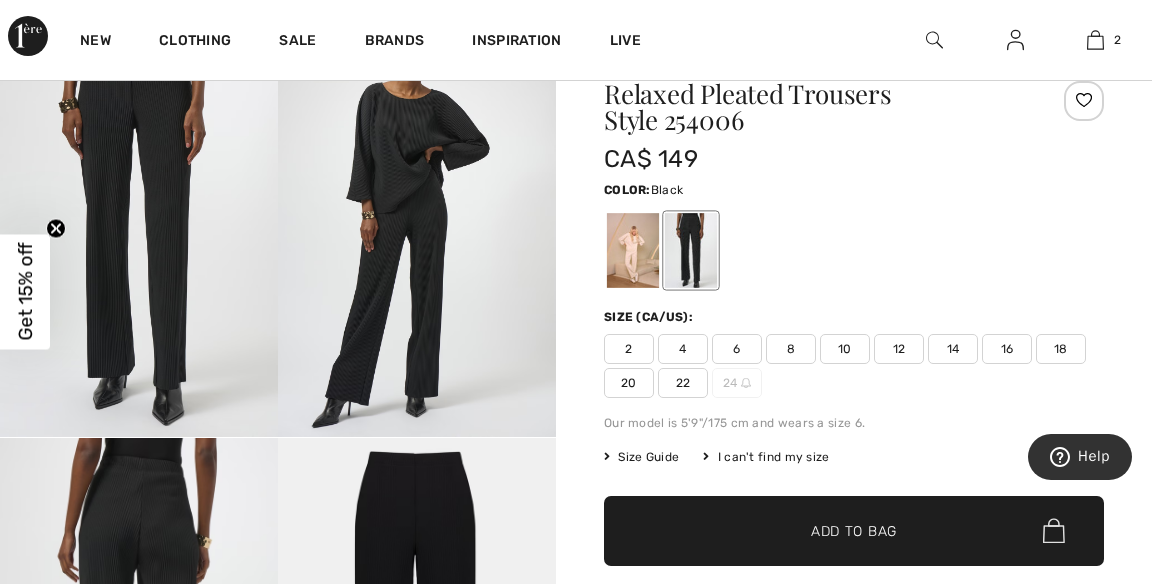click at bounding box center [633, 250] 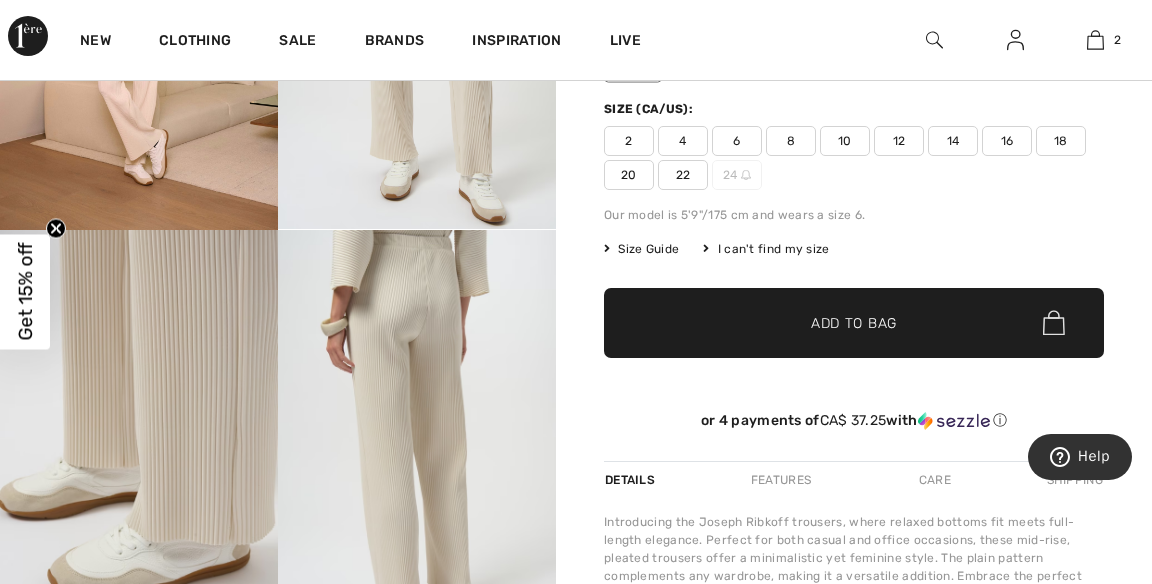 scroll, scrollTop: 409, scrollLeft: 0, axis: vertical 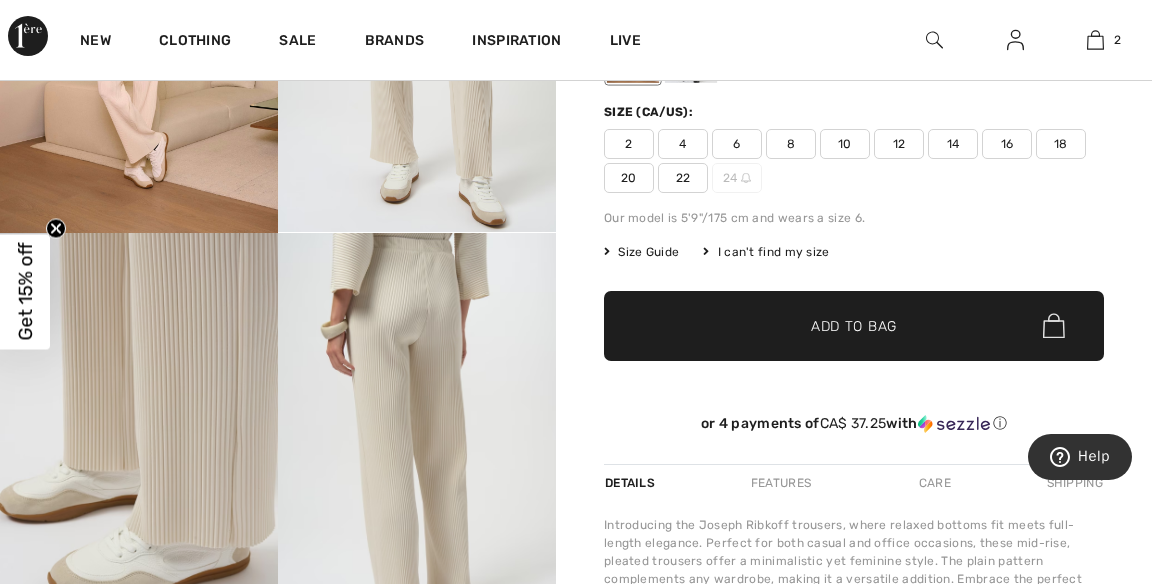 click on "22" at bounding box center (683, 178) 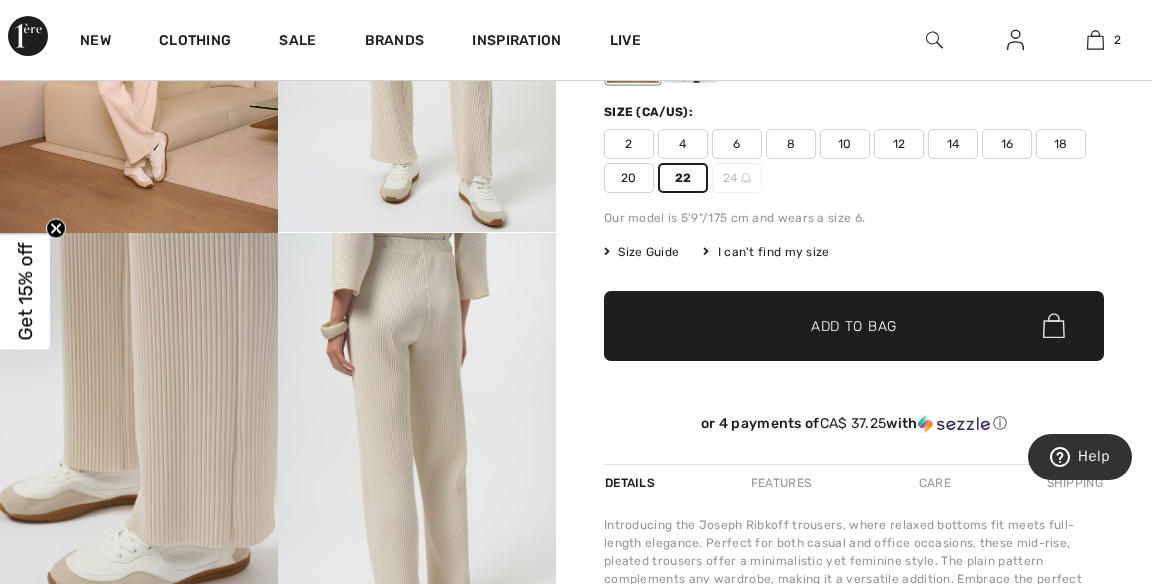 click on "Add to Bag" at bounding box center [854, 325] 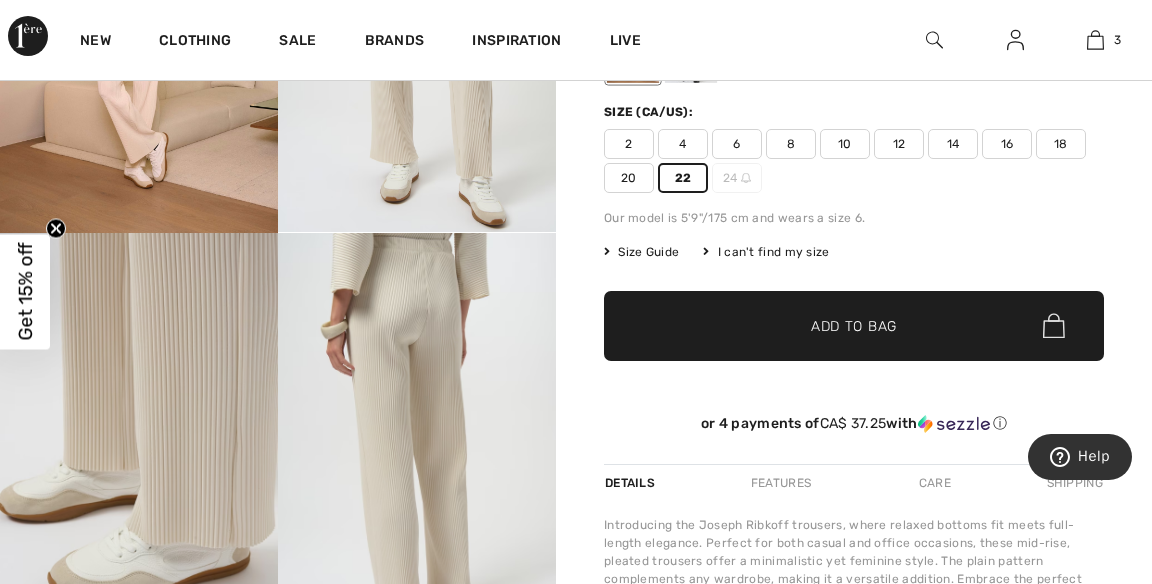 scroll, scrollTop: 124, scrollLeft: 0, axis: vertical 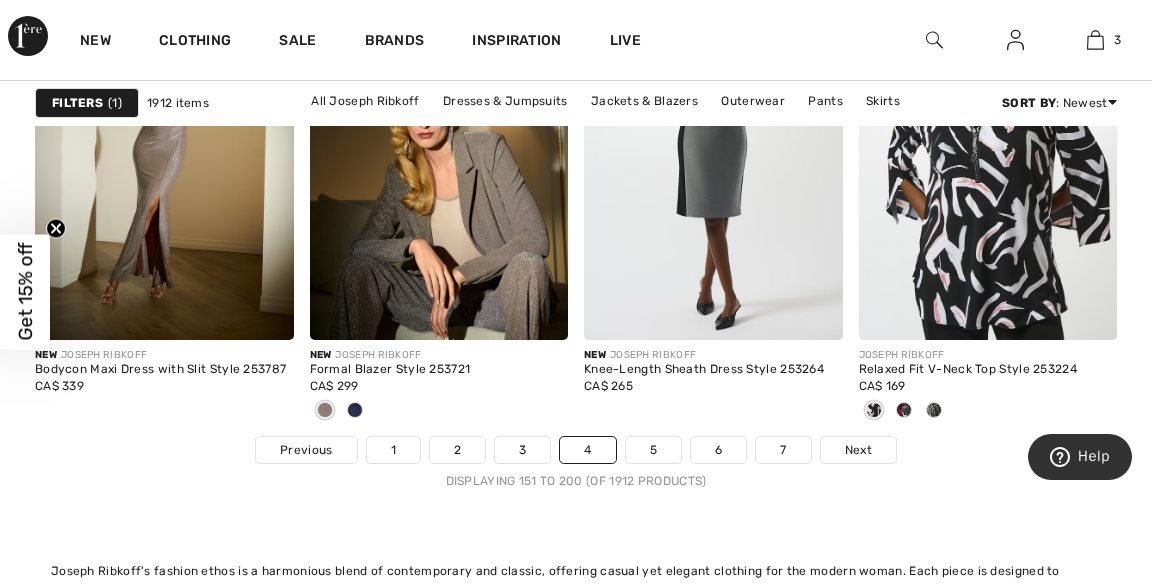 click on "Next" at bounding box center (858, 450) 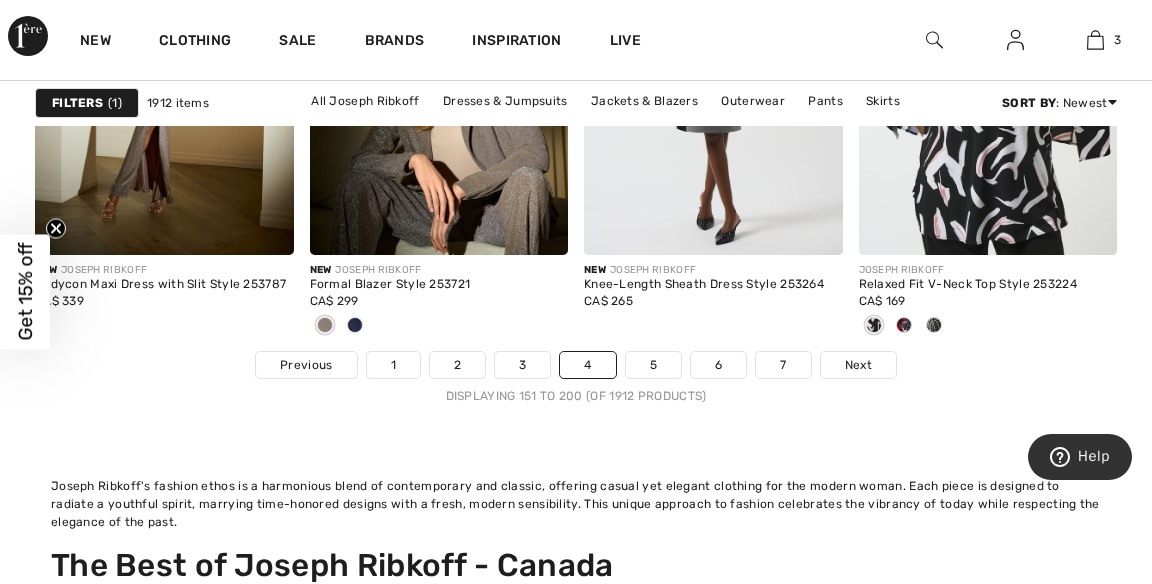 scroll, scrollTop: 8016, scrollLeft: 0, axis: vertical 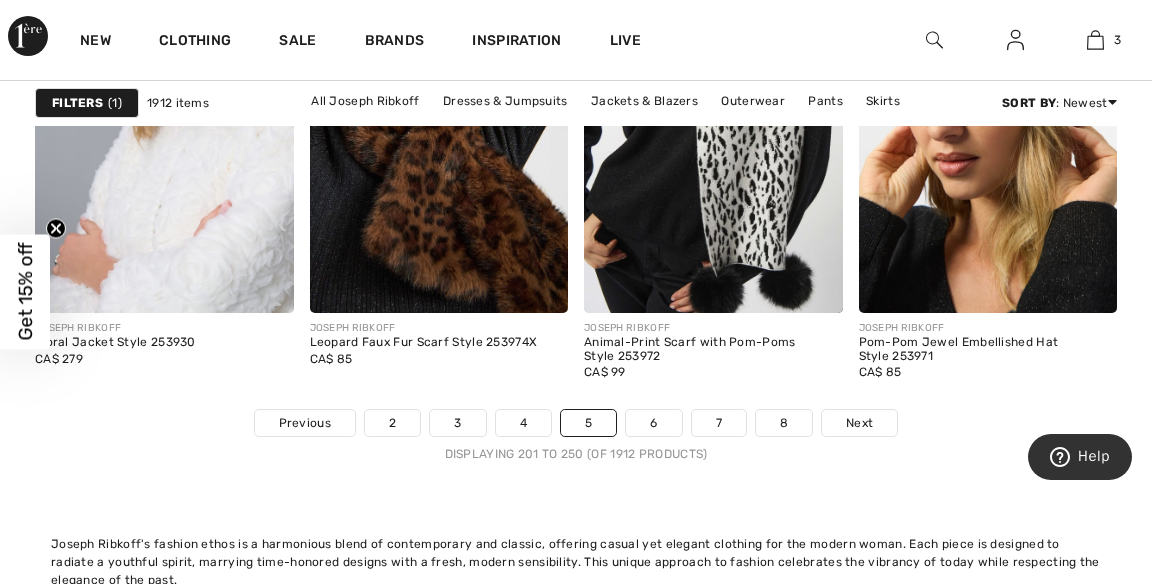 click on "Next" at bounding box center (859, 423) 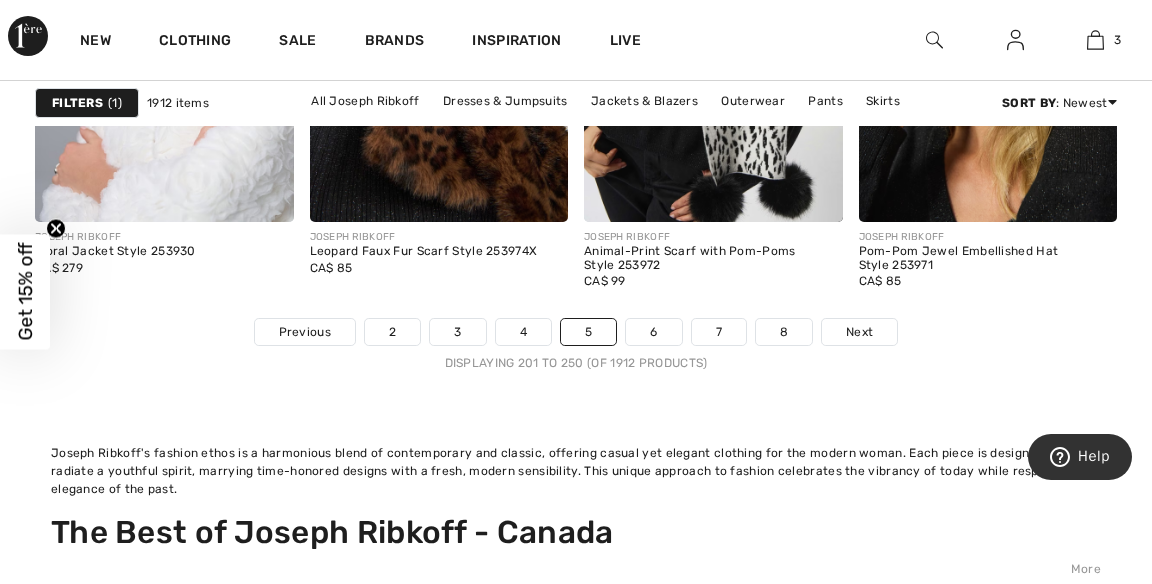 scroll, scrollTop: 8043, scrollLeft: 0, axis: vertical 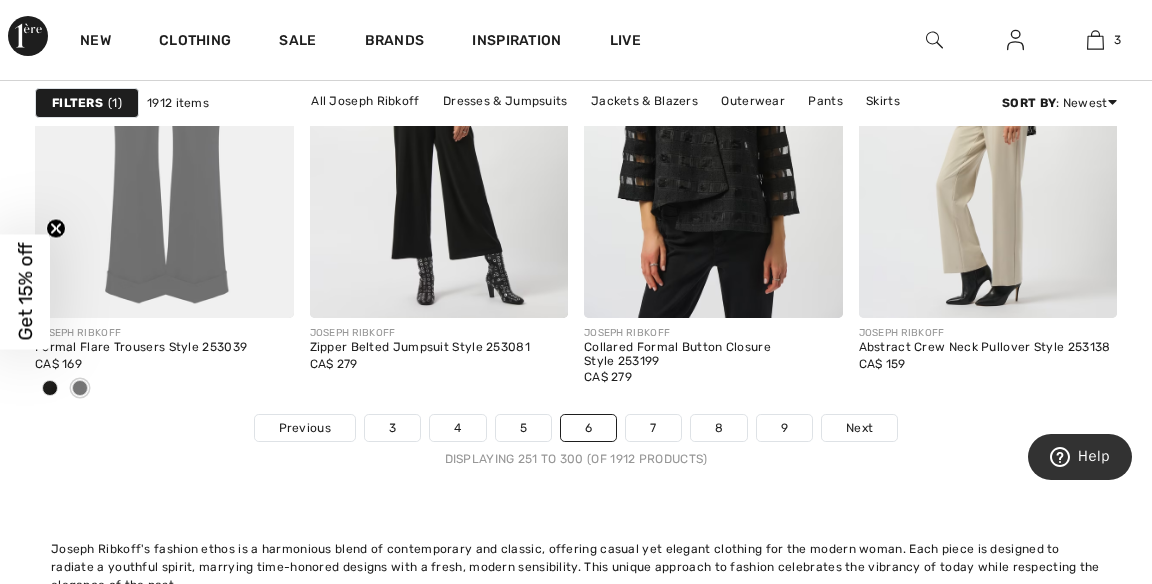 click on "Next" at bounding box center (859, 428) 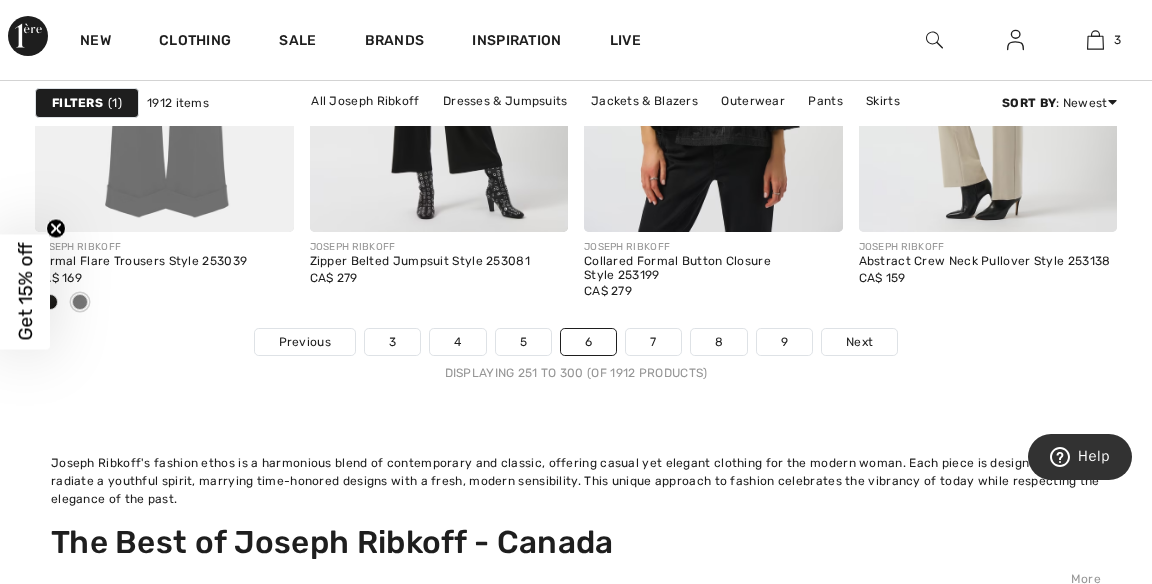 scroll, scrollTop: 8038, scrollLeft: 0, axis: vertical 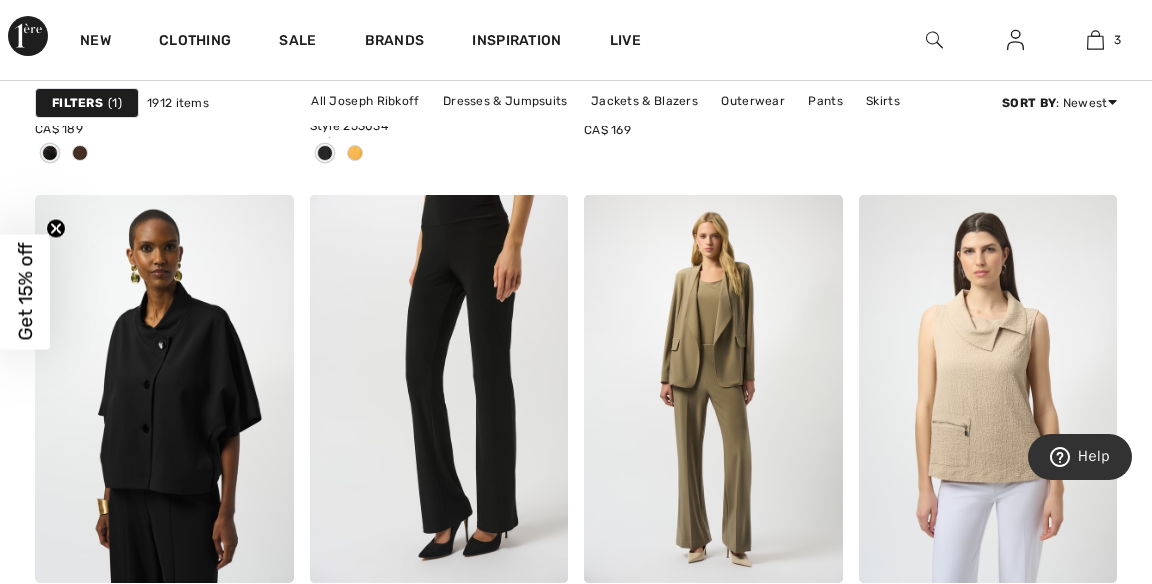 click at bounding box center [988, 389] 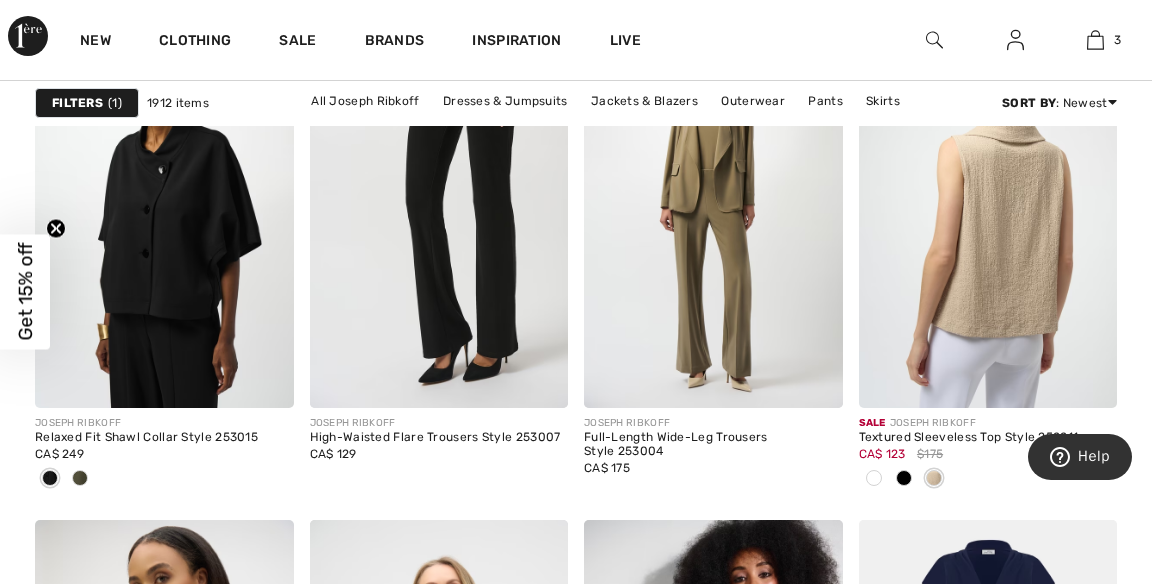 scroll, scrollTop: 1698, scrollLeft: 0, axis: vertical 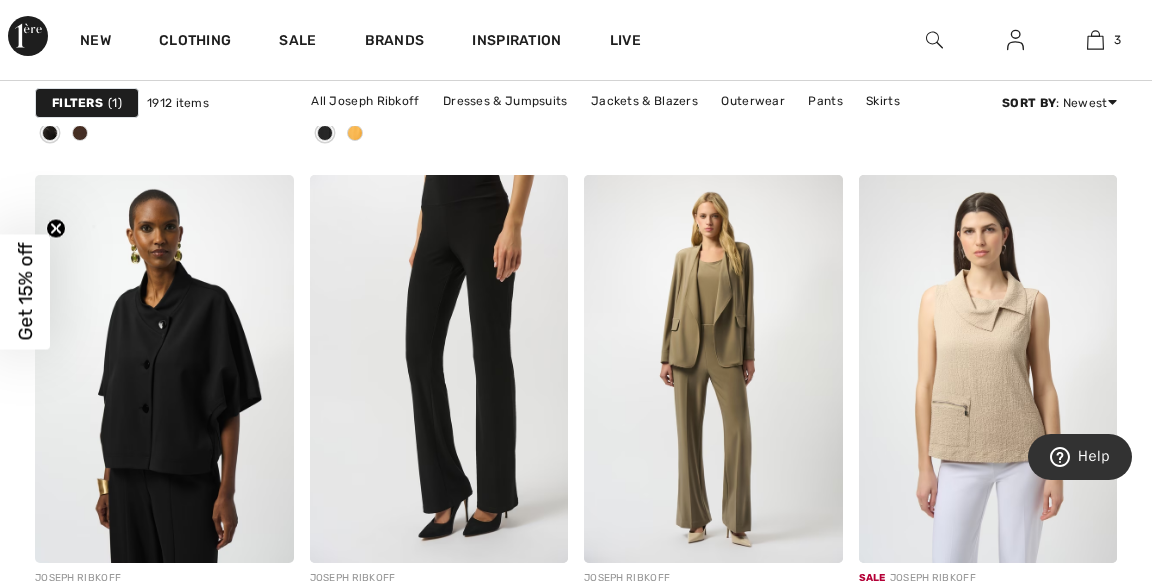 click at bounding box center (164, 369) 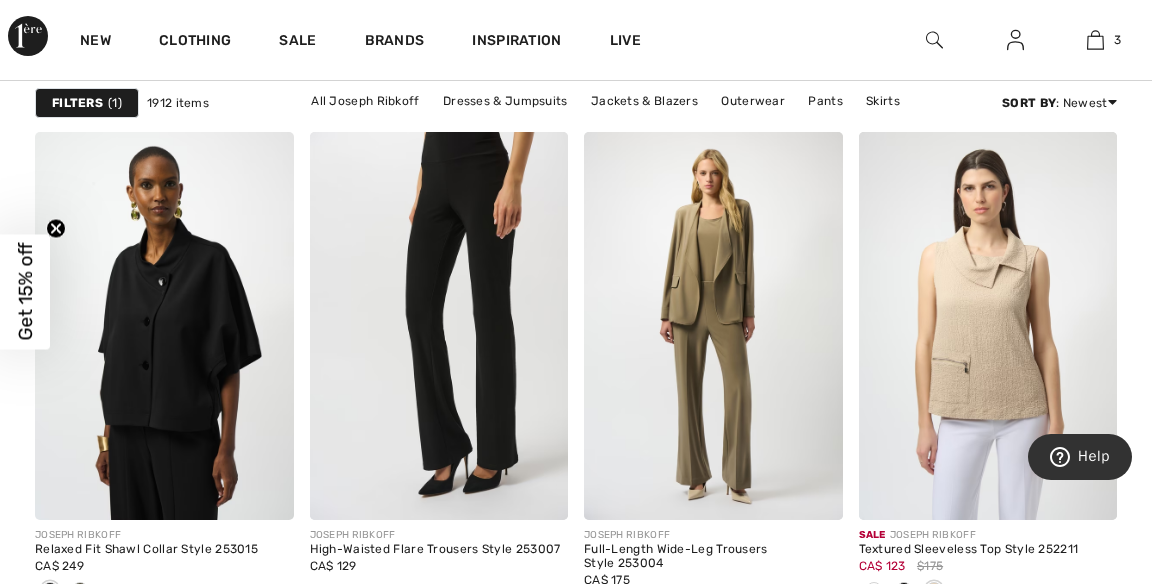 scroll, scrollTop: 1635, scrollLeft: 0, axis: vertical 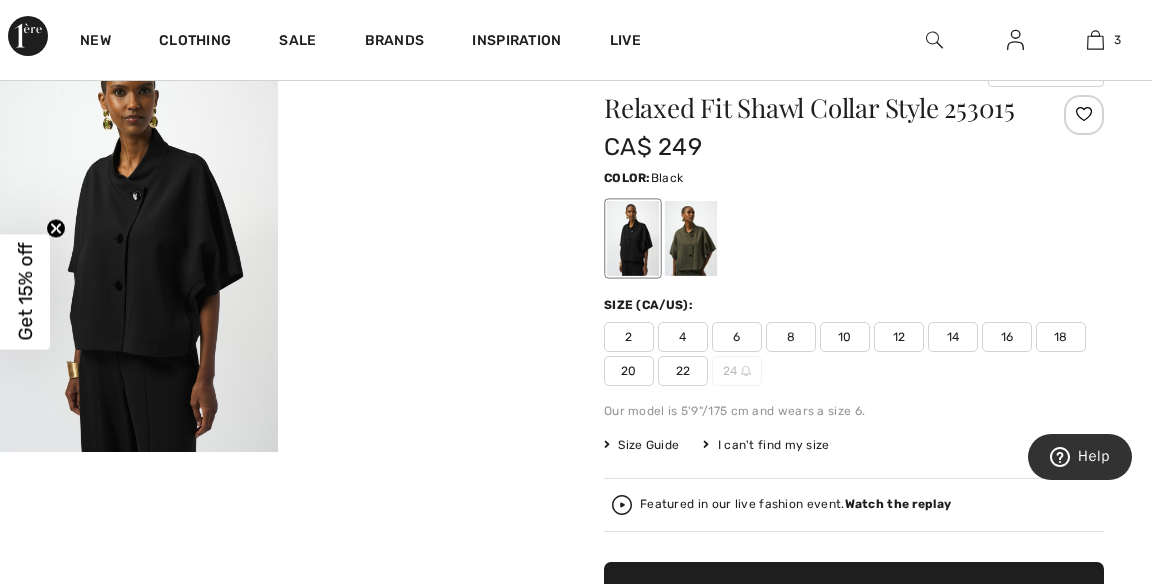 click on "Your browser does not support the video tag." at bounding box center [417, 104] 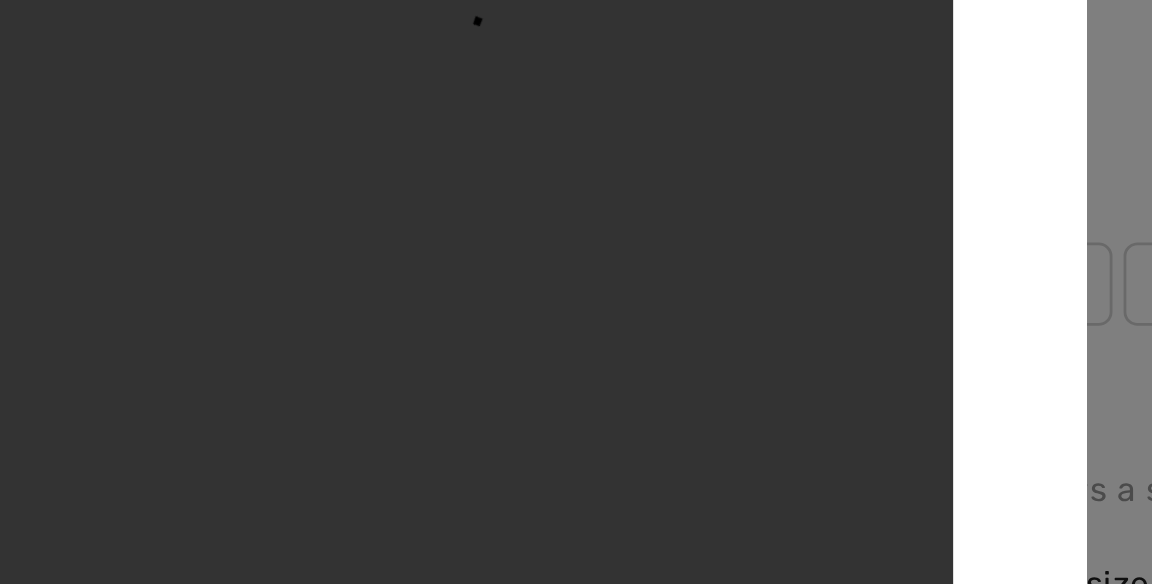 scroll, scrollTop: 185, scrollLeft: 0, axis: vertical 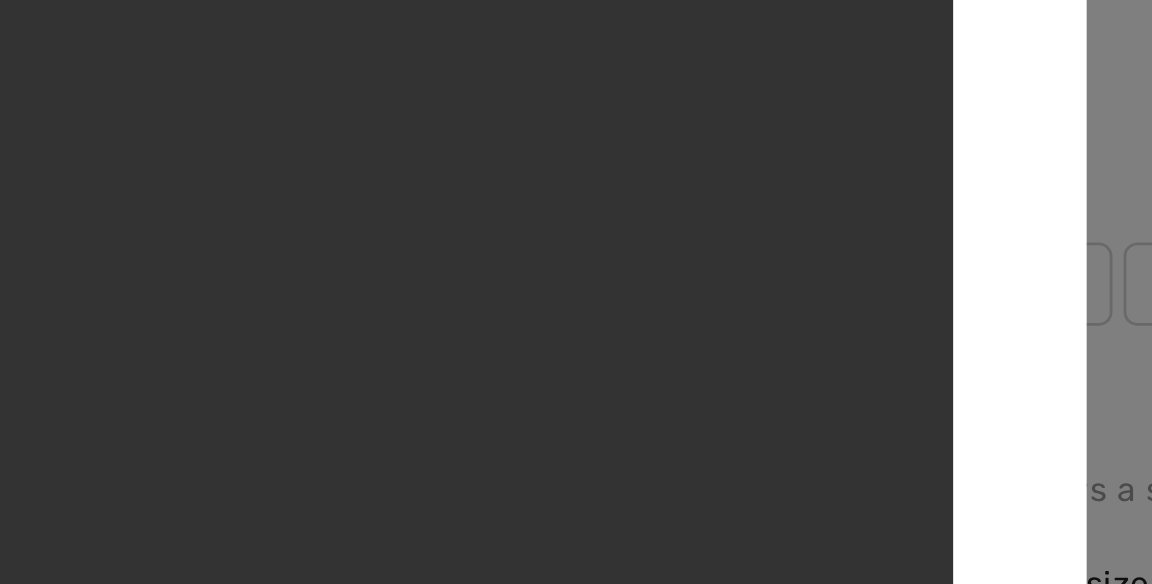 click at bounding box center [576, 292] 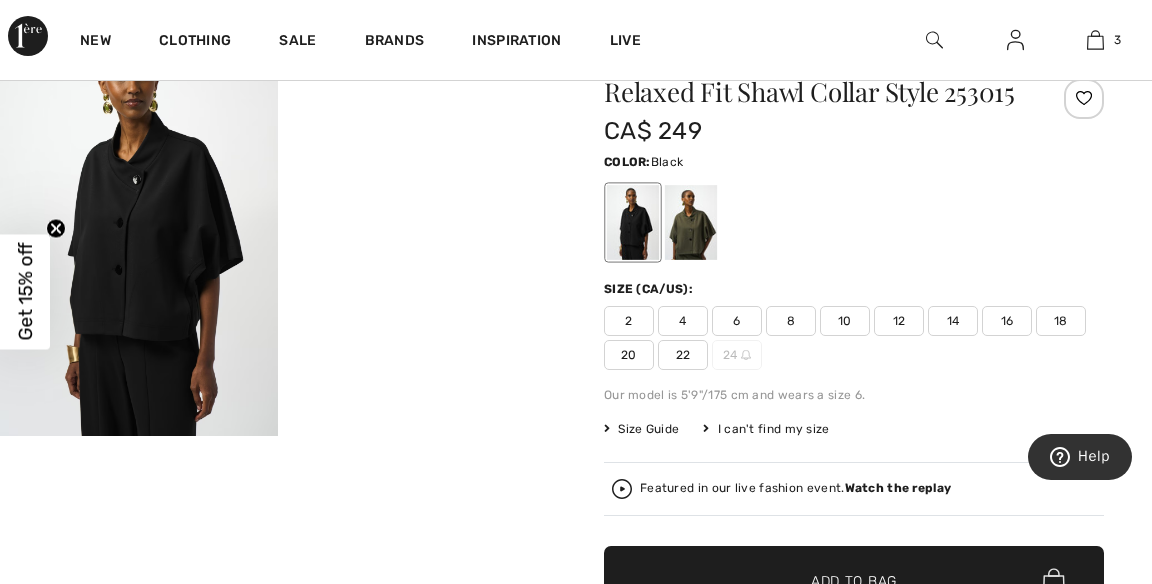 scroll, scrollTop: 212, scrollLeft: 0, axis: vertical 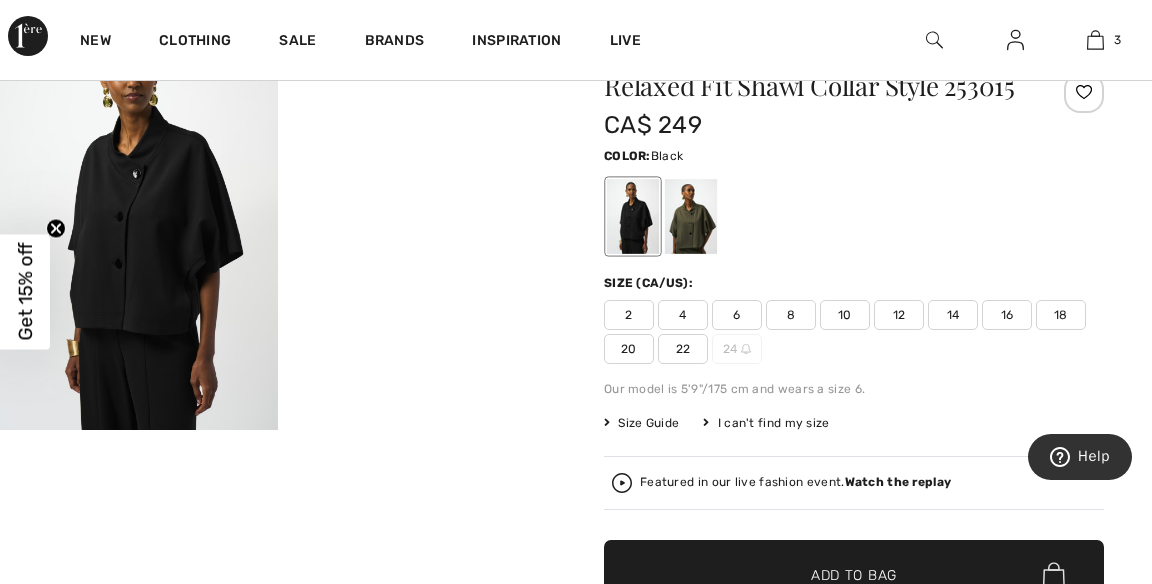click on "22" at bounding box center [683, 349] 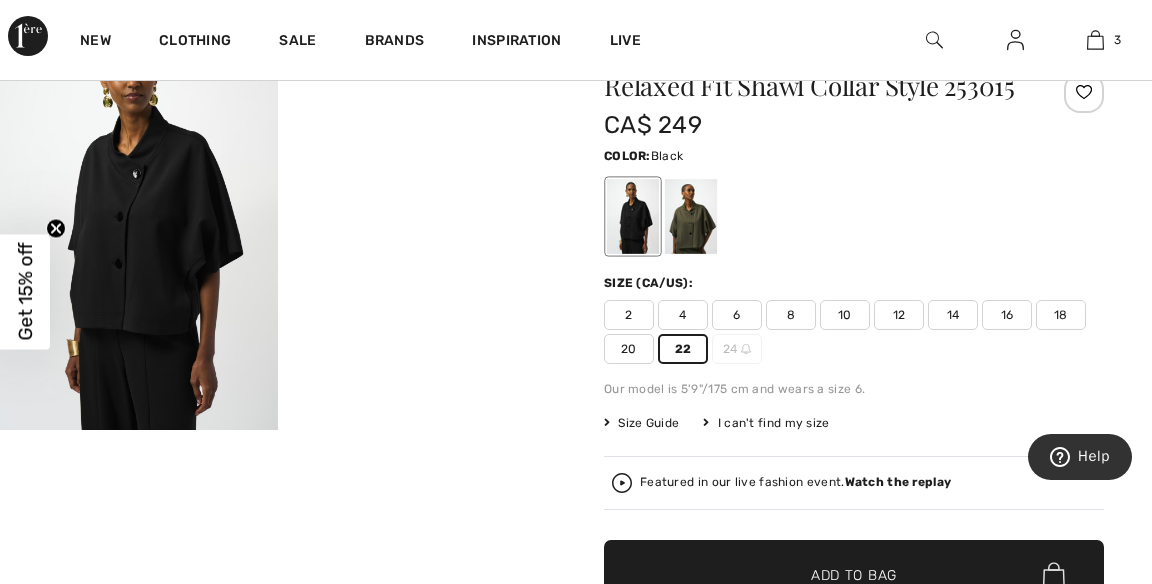 click on "✔ Added to Bag
Add to Bag" at bounding box center (854, 575) 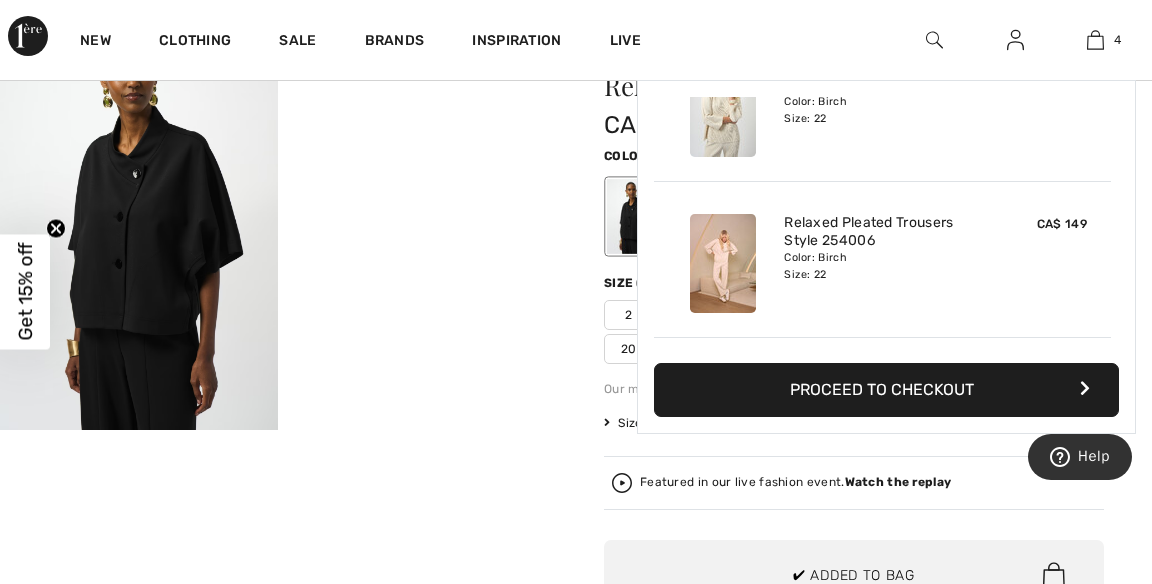 scroll, scrollTop: 373, scrollLeft: 0, axis: vertical 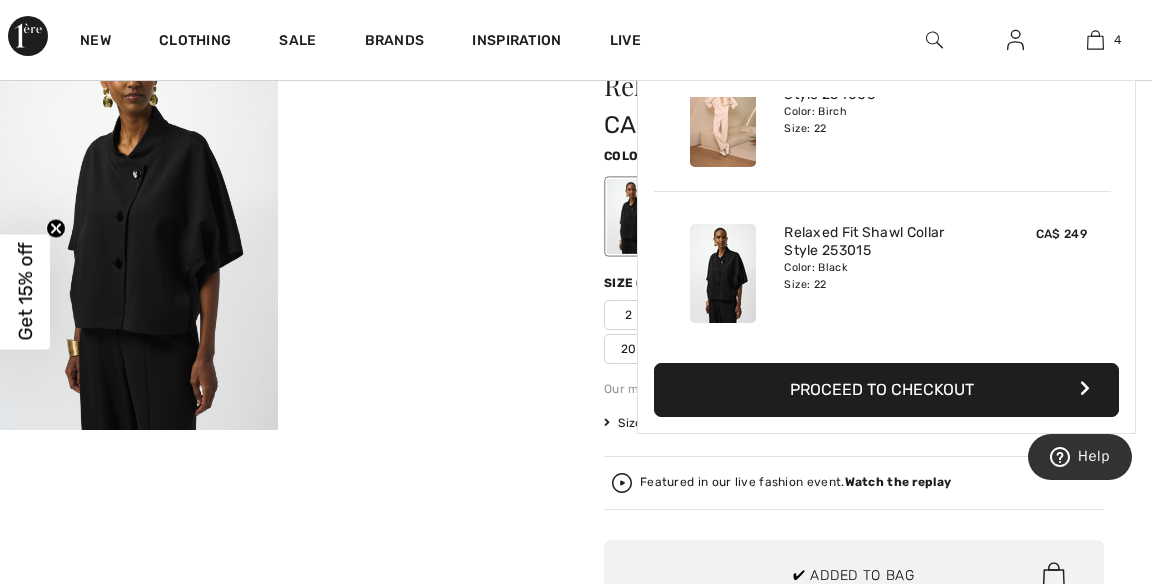 click on "Featured in our live fashion event.  Watch the replay" at bounding box center [854, 483] 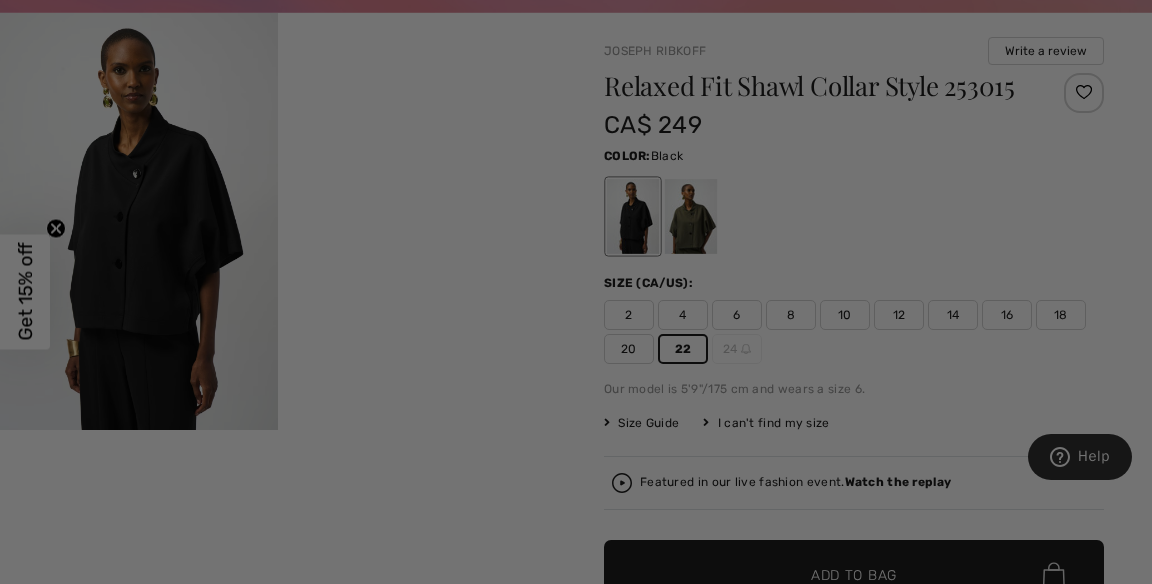 scroll, scrollTop: 0, scrollLeft: 0, axis: both 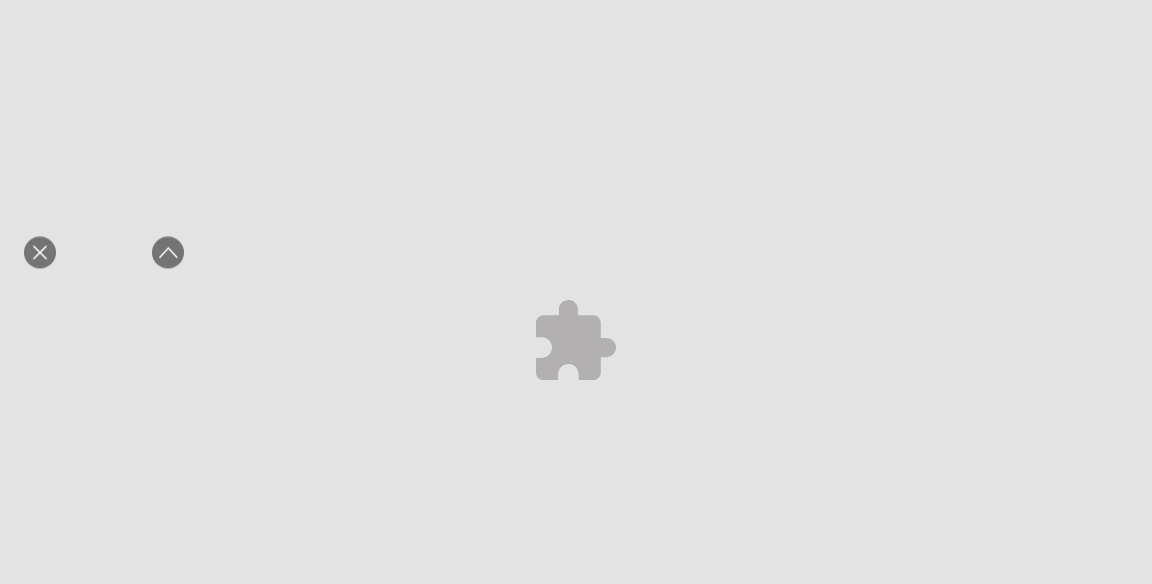 click 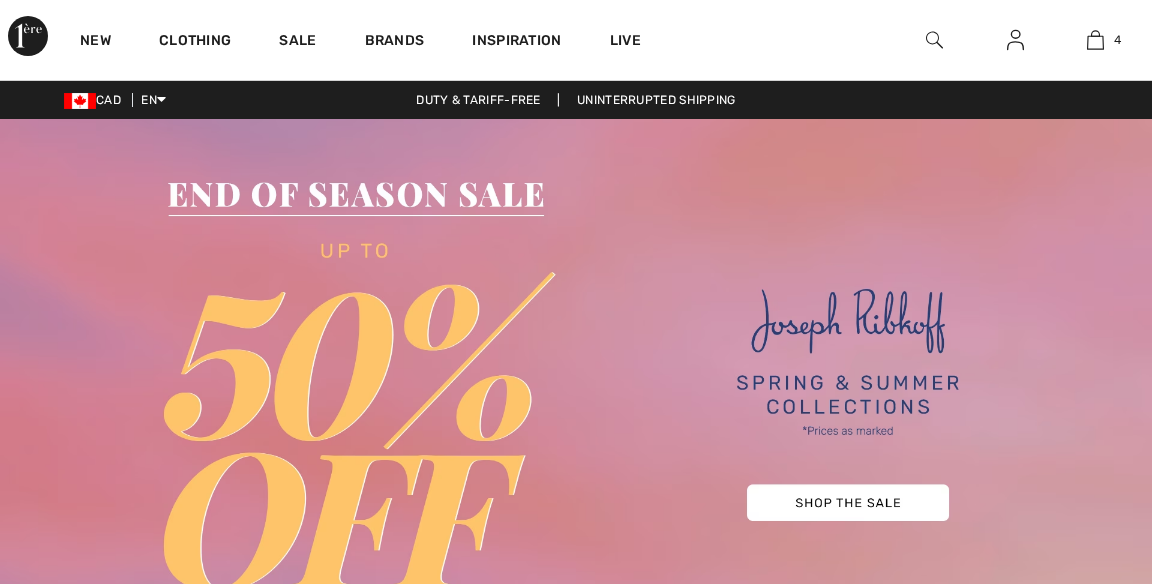 scroll, scrollTop: 0, scrollLeft: 0, axis: both 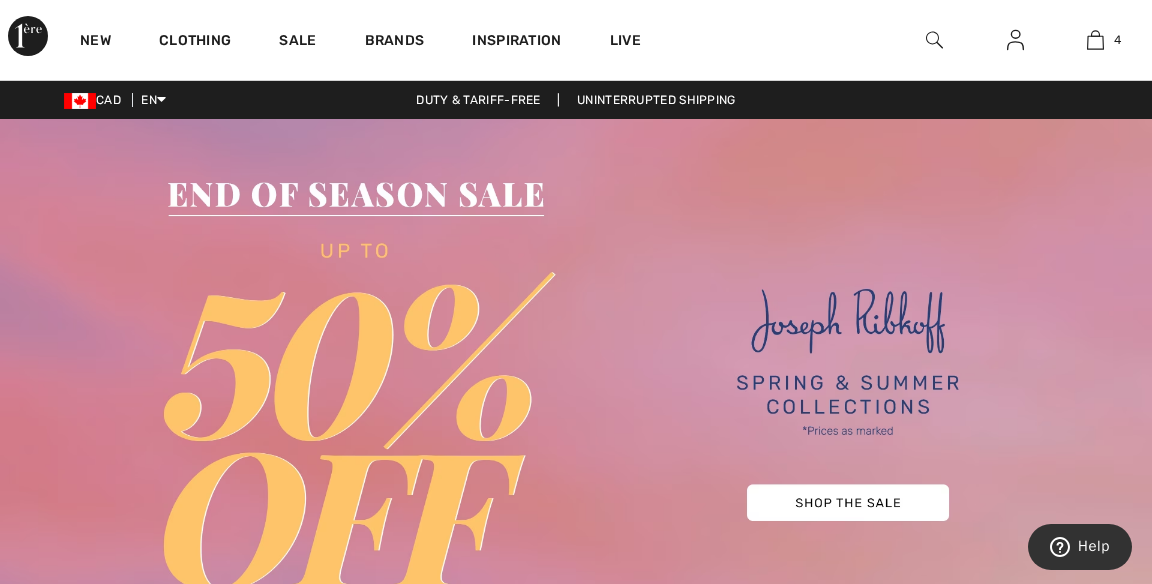 click at bounding box center [1095, 40] 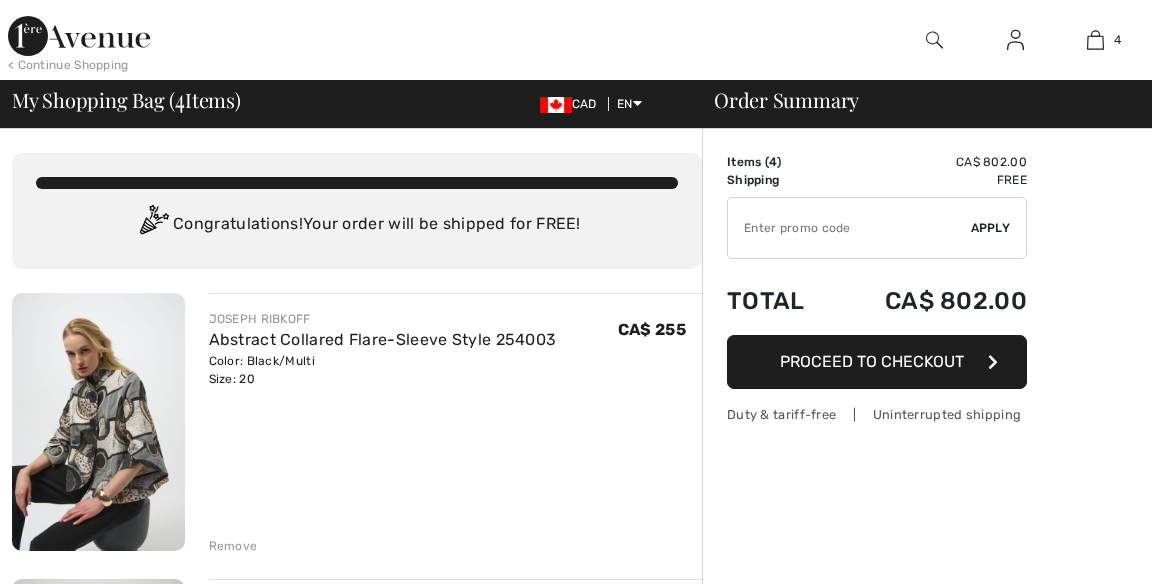 scroll, scrollTop: 0, scrollLeft: 0, axis: both 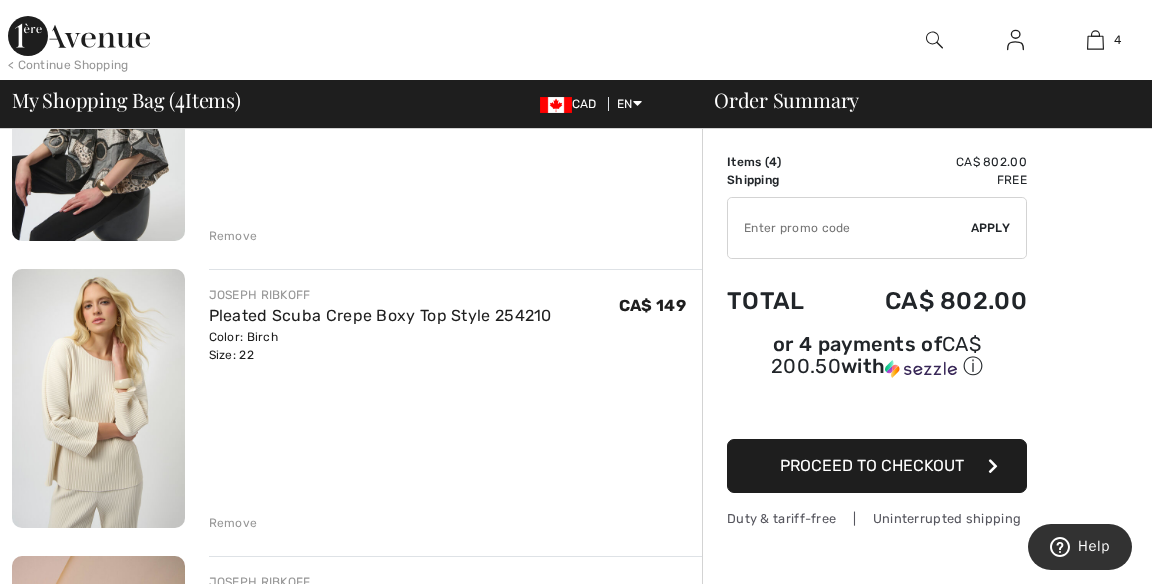click on "Order Summary			 Details
Items ( 4 )
CA$ 802.00
Promo code CA$ 0.00
Shipping
Free
Tax1 CA$ 0.00
Tax2 CA$ 0.00
Duties & Taxes CA$ 0.00
✔
Apply
Remove
Total
CA$ 802.00
or 4 payments of  CA$ 200.50  with    ⓘ
Proceed to Checkout
Duty & tariff-free      |     Uninterrupted shipping" at bounding box center (927, 932) 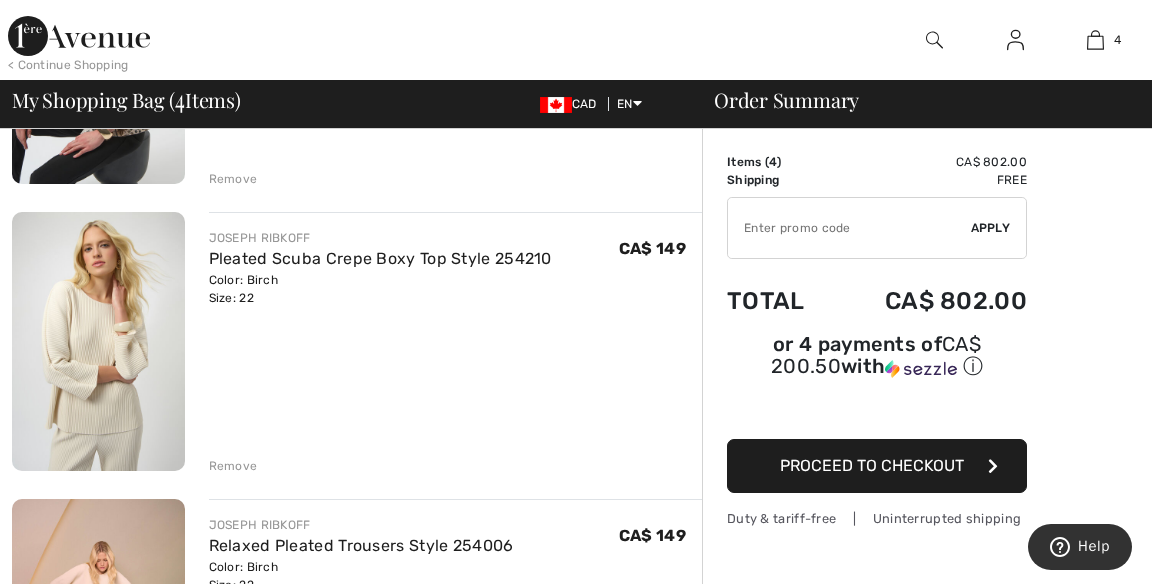 scroll, scrollTop: 0, scrollLeft: 0, axis: both 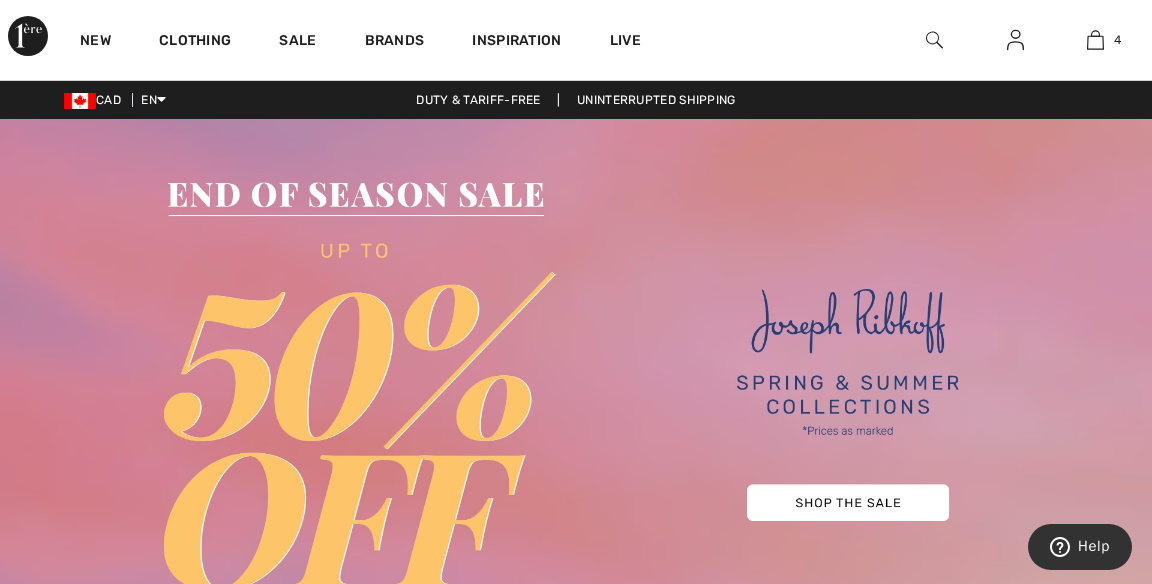 click on "Brands" at bounding box center [395, 42] 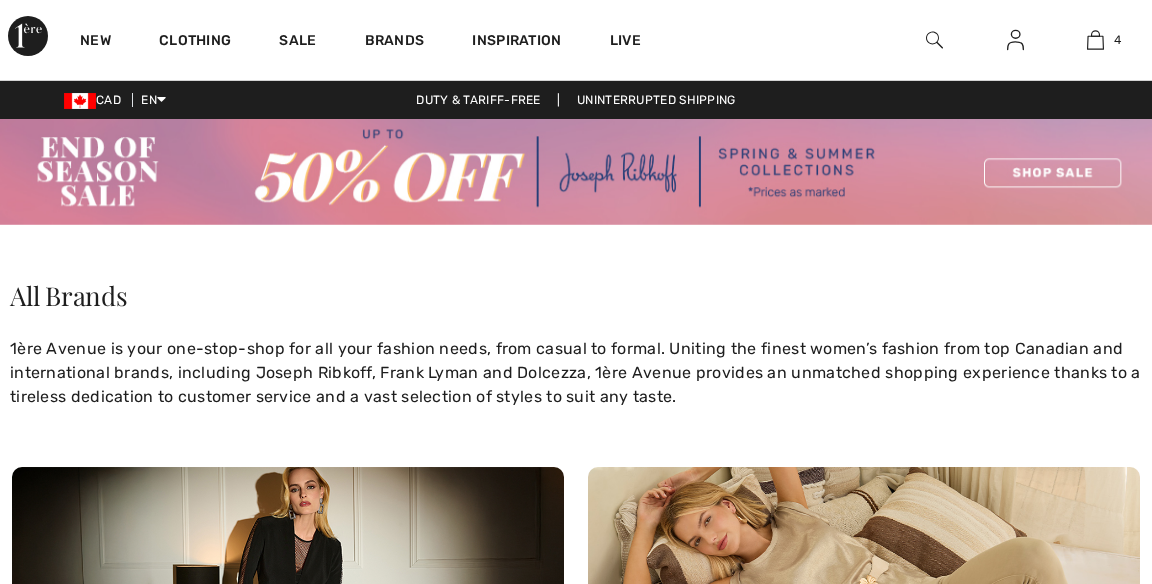 scroll, scrollTop: 0, scrollLeft: 0, axis: both 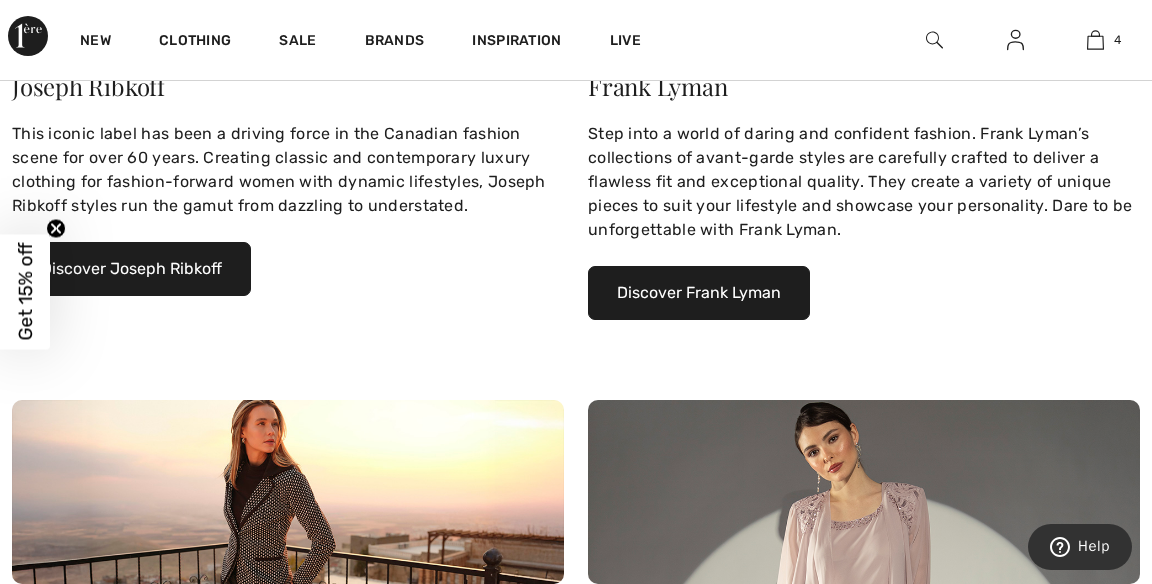 click on "Discover Joseph Ribkoff" at bounding box center (131, 269) 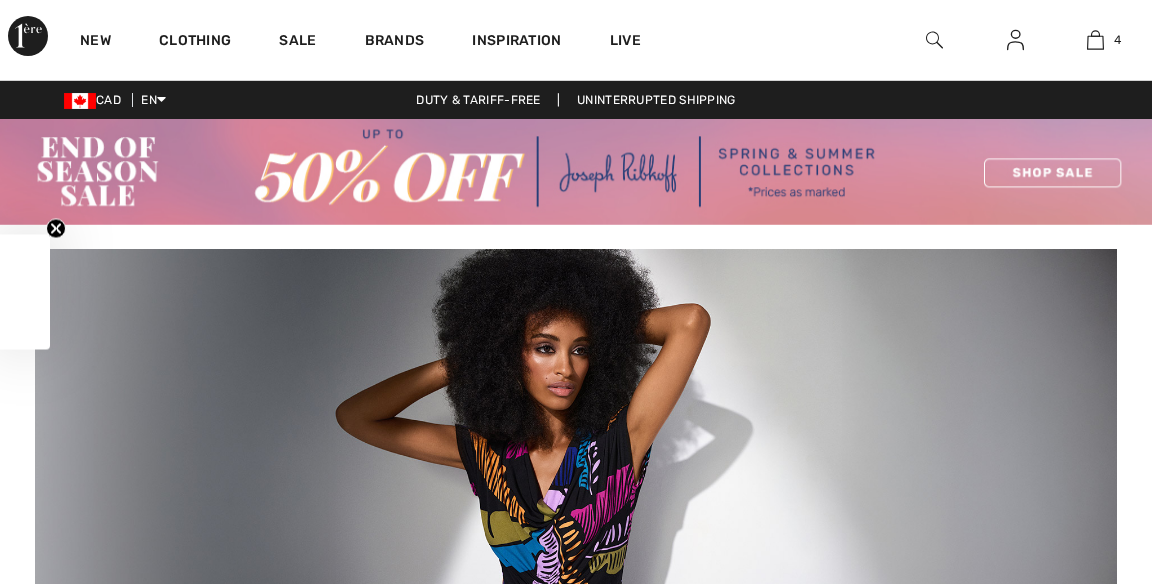 scroll, scrollTop: 220, scrollLeft: 0, axis: vertical 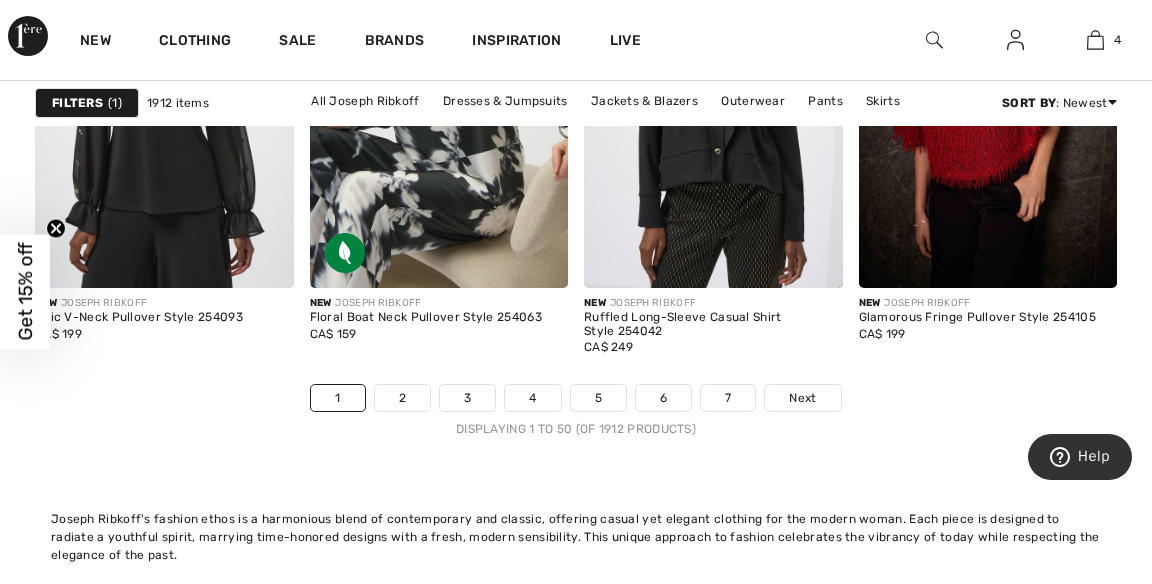click on "Next" at bounding box center [802, 398] 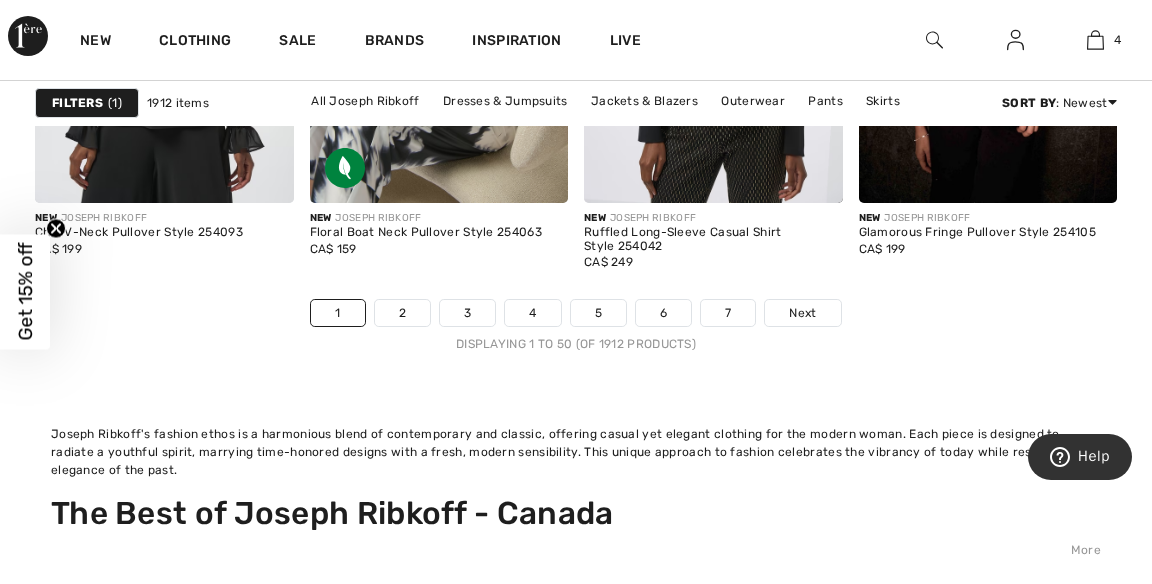 scroll, scrollTop: 8068, scrollLeft: 0, axis: vertical 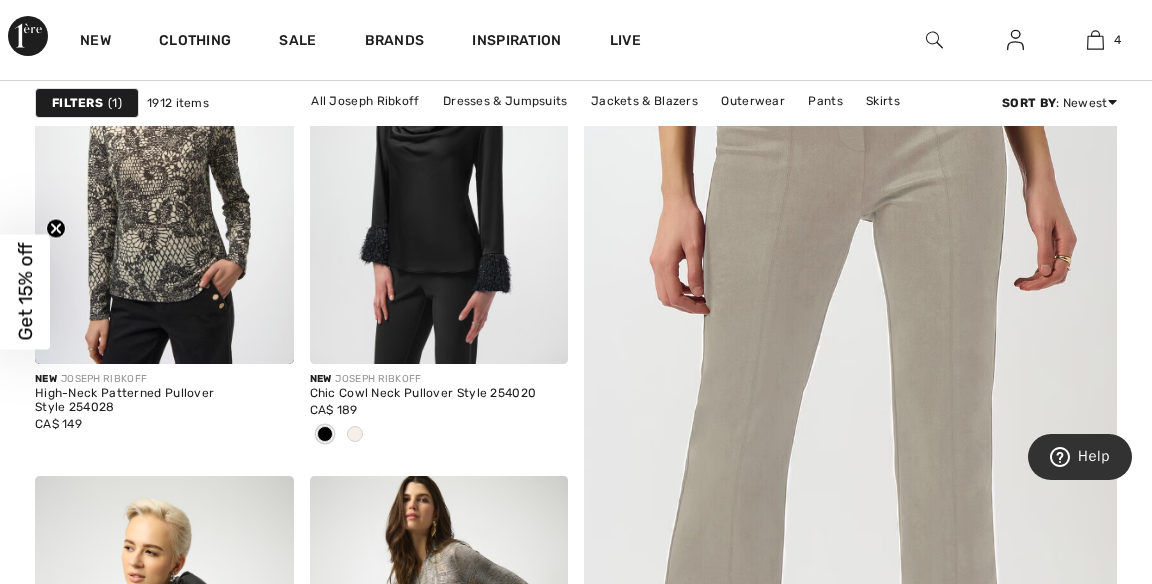 click on "Discover our Joseph Ribkoff Clothing Collection
Filters 1
1912 items
All Joseph Ribkoff
Dresses & Jumpsuits
Jackets & Blazers
Outerwear
Pants
Skirts
Sweaters & Cardigans
Tops
Sort By : Newest
Price: High to Low
Price: Low to High
Newest
Best Sellers
New JOSEPH RIBKOFF
High-Neck Patterned Pullover Style 254028
CA$ 149
New JOSEPH RIBKOFF
Chic Cowl Neck Pullover Style 254020
CA$ 189" at bounding box center (576, 3690) 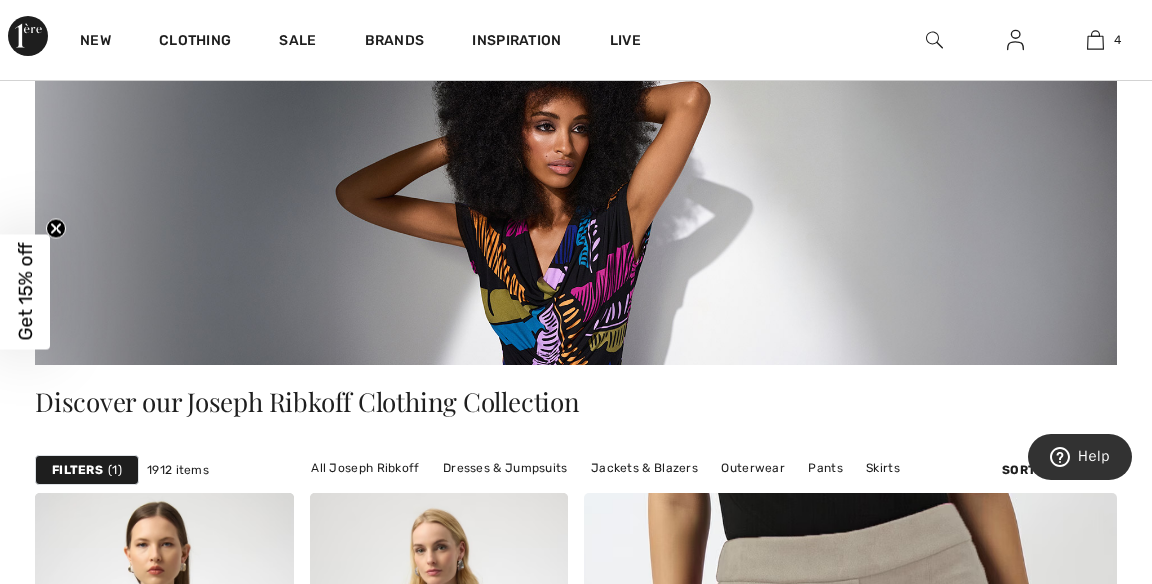 scroll, scrollTop: 221, scrollLeft: 0, axis: vertical 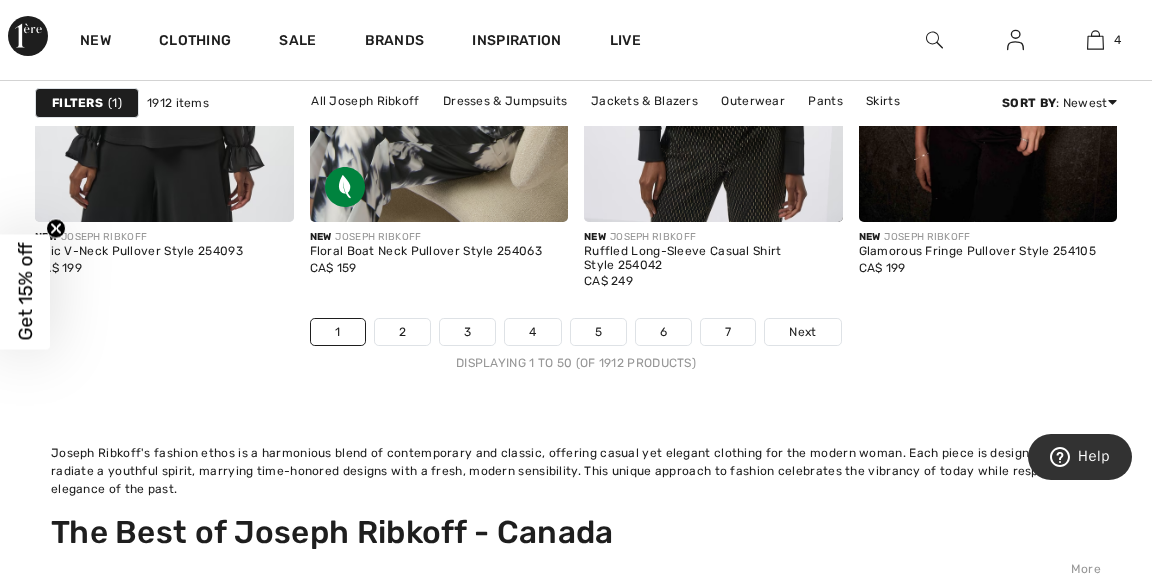 click on "Next" at bounding box center [802, 332] 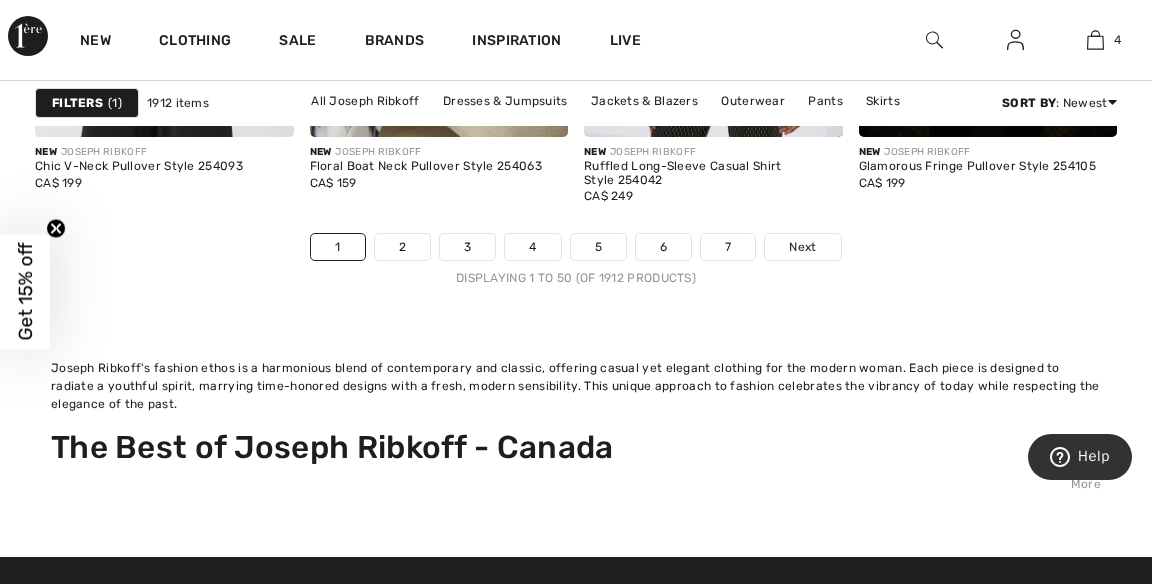 scroll, scrollTop: 8134, scrollLeft: 0, axis: vertical 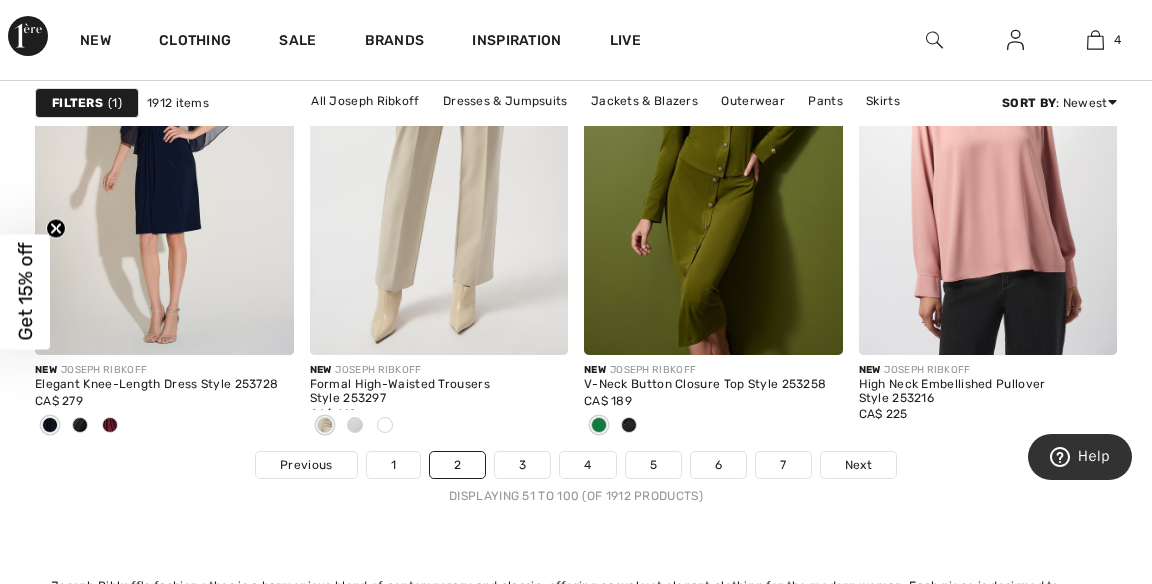 click on "Next" at bounding box center (858, 465) 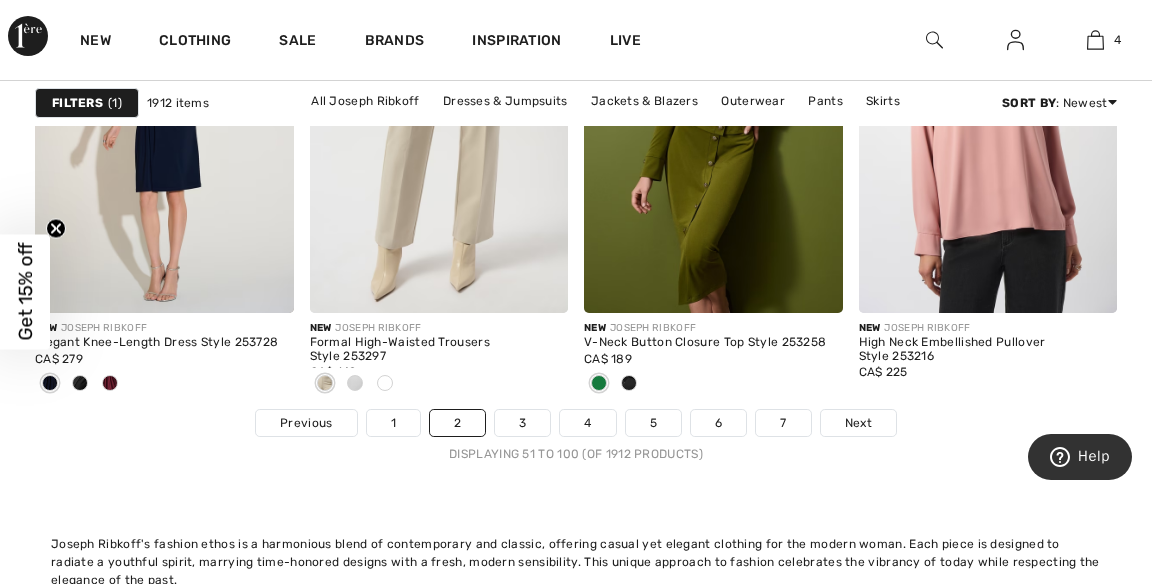 scroll, scrollTop: 8001, scrollLeft: 0, axis: vertical 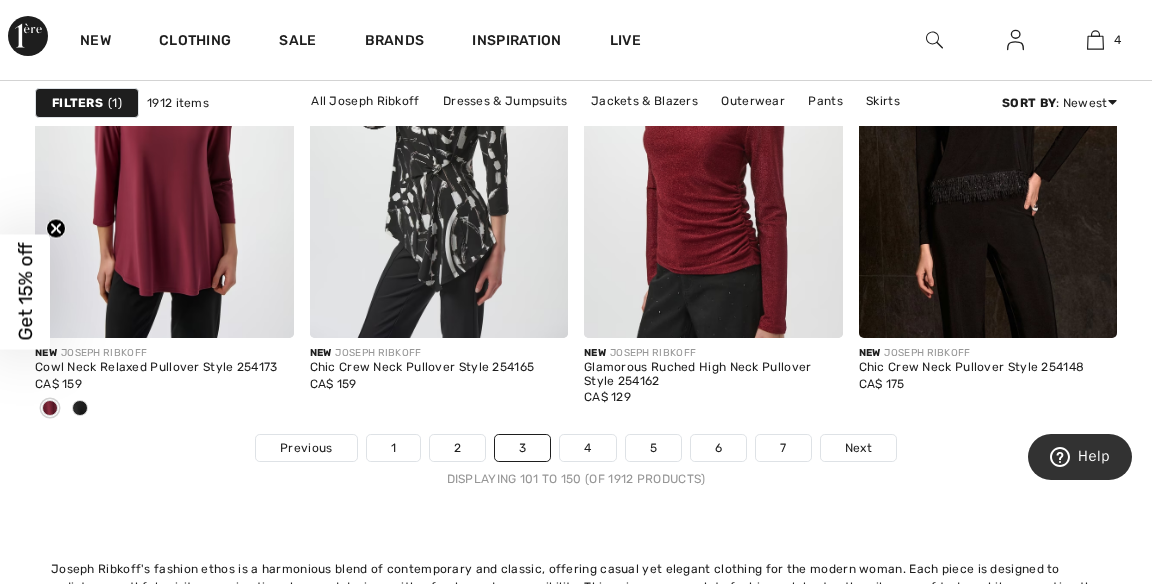 click on "Next" at bounding box center (858, 448) 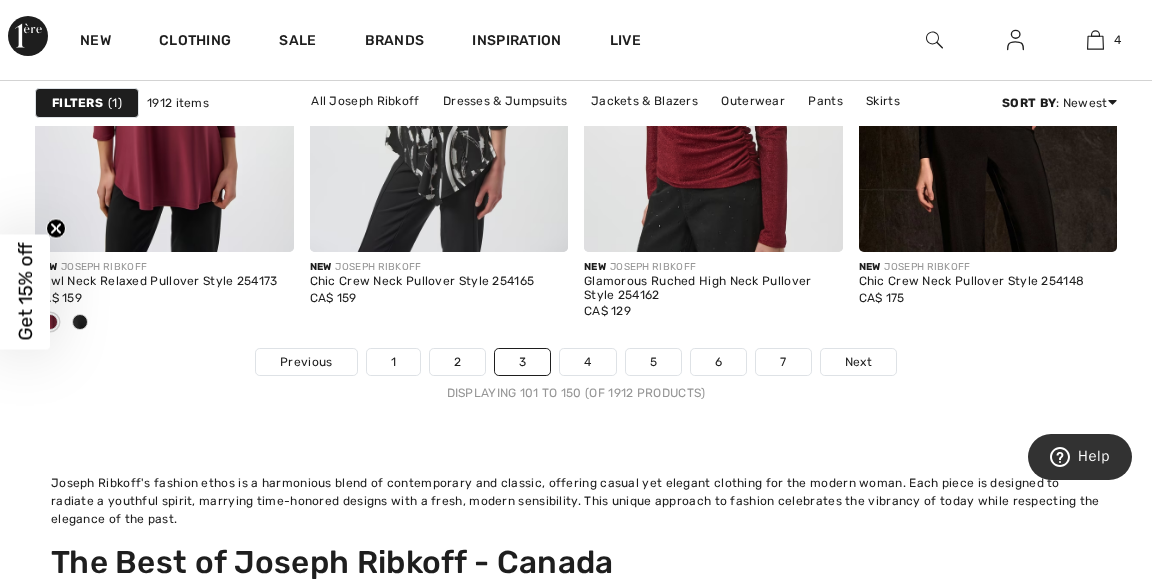 scroll, scrollTop: 8018, scrollLeft: 0, axis: vertical 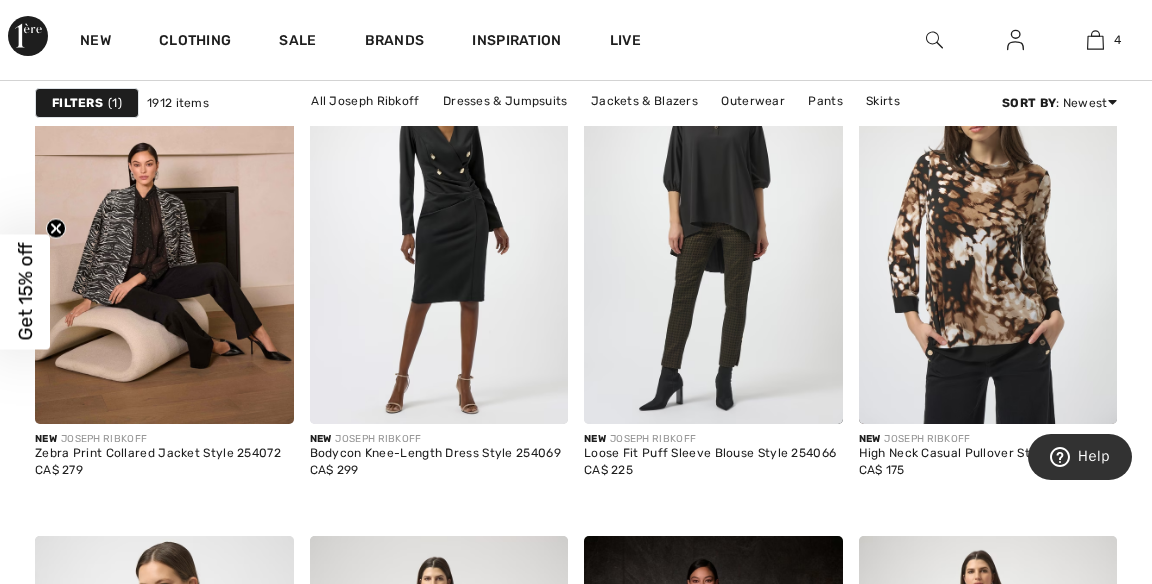 click at bounding box center [164, 230] 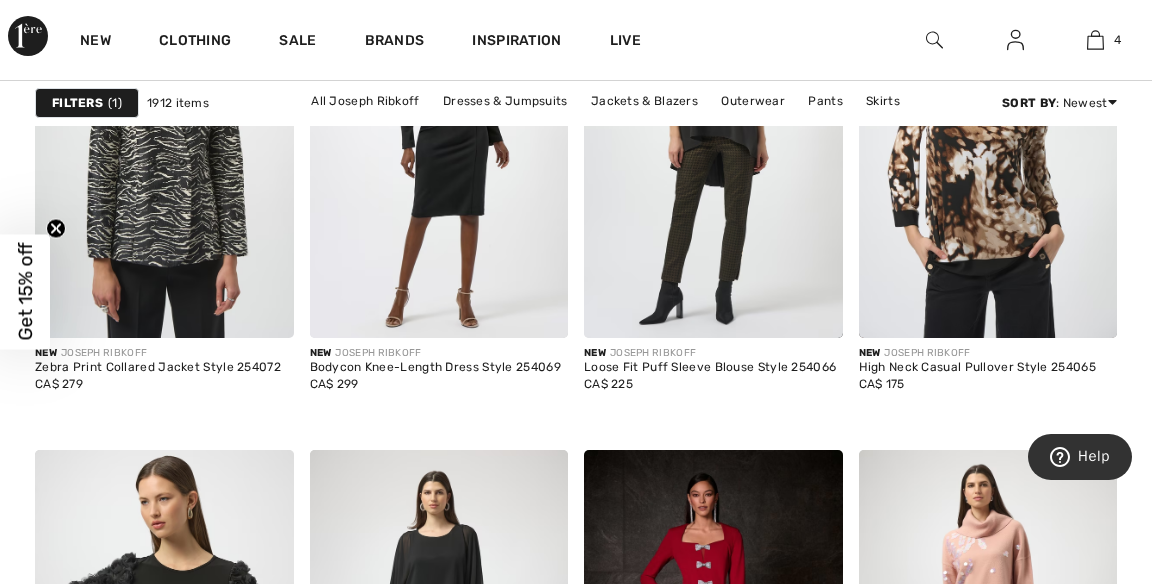 scroll, scrollTop: 1774, scrollLeft: 0, axis: vertical 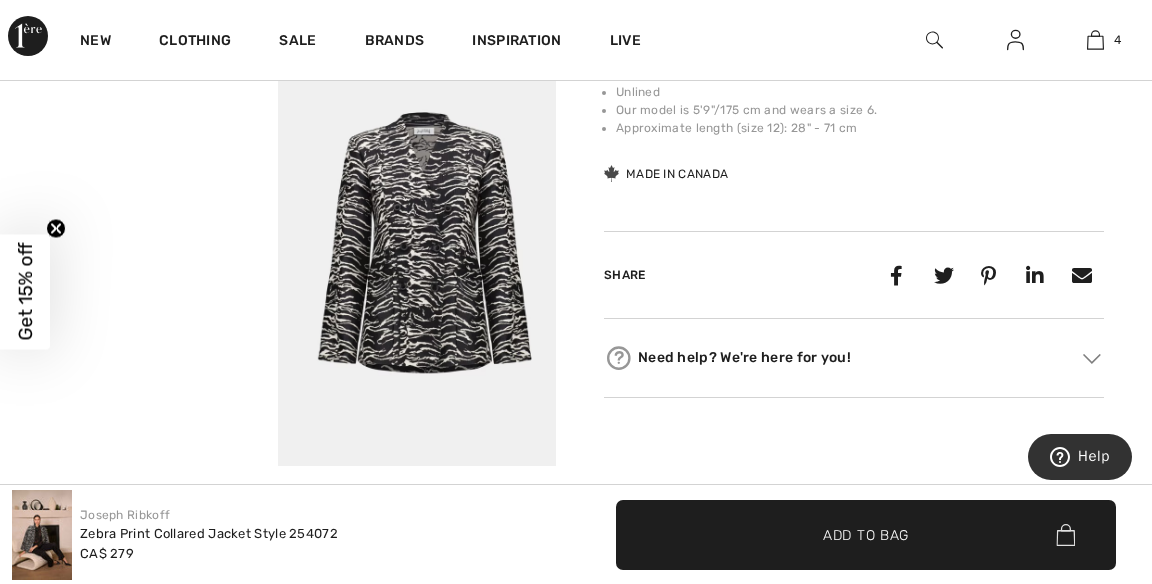 click on "Your browser does not support the video tag." at bounding box center (139, 118) 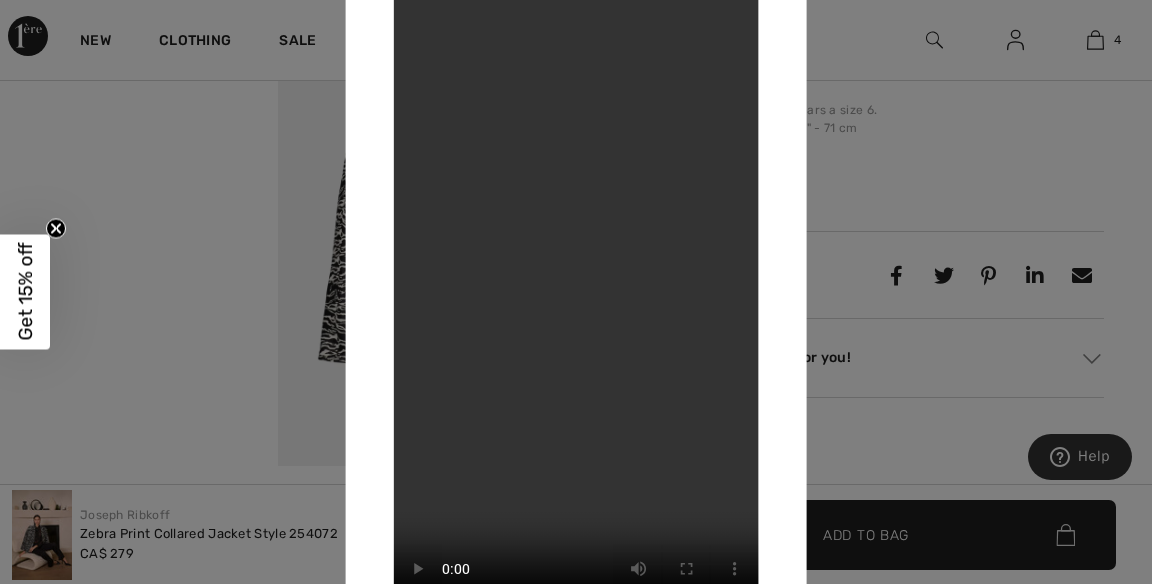 click at bounding box center (576, 292) 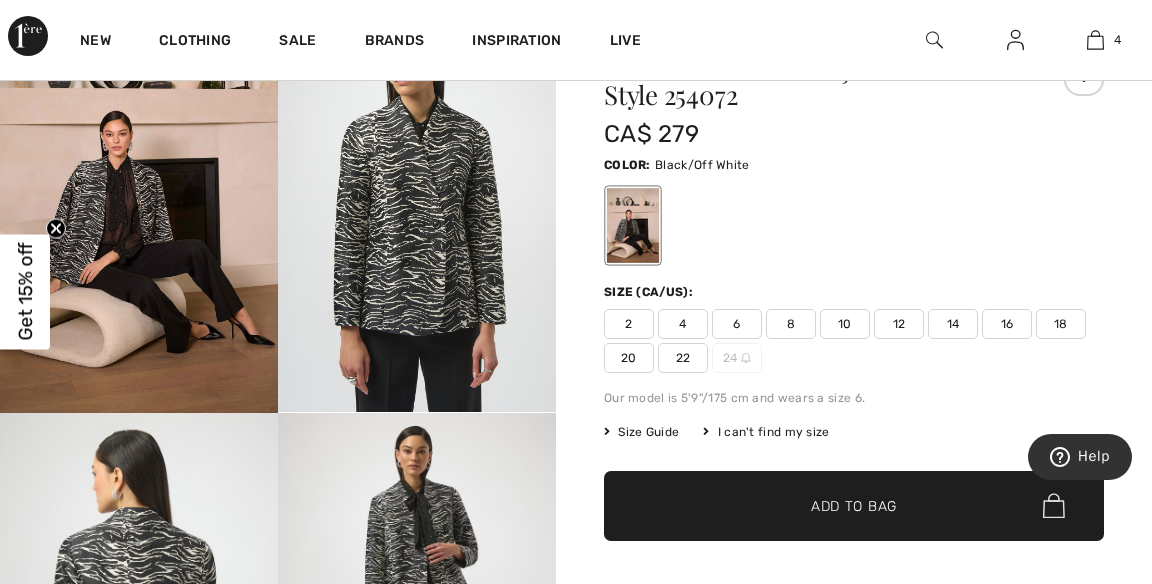 scroll, scrollTop: 243, scrollLeft: 0, axis: vertical 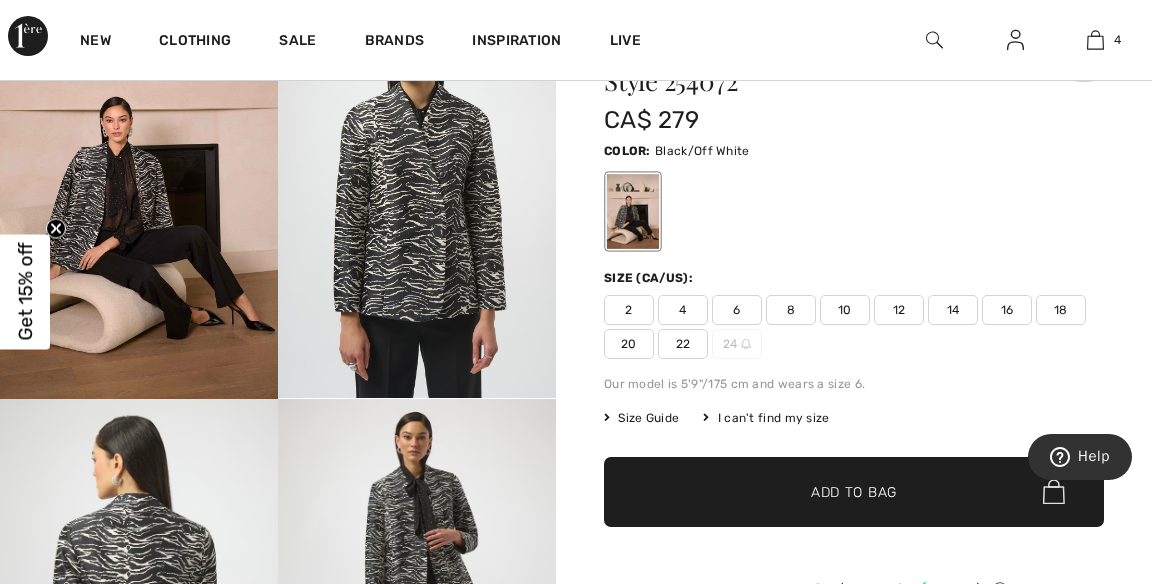 click on "✔ Added to Bag
Add to Bag" at bounding box center (854, 492) 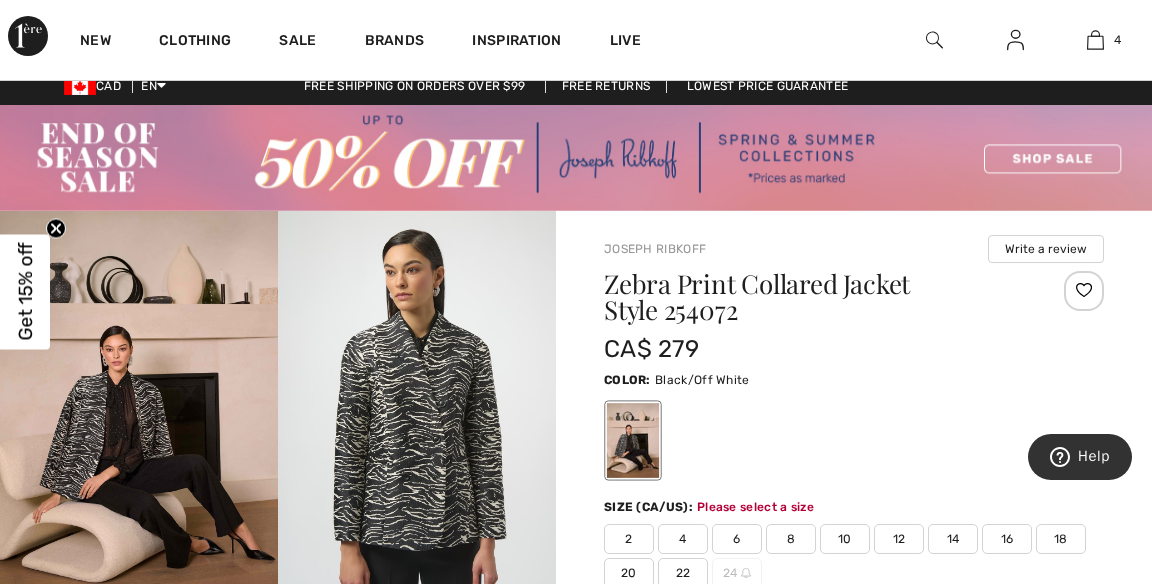 scroll, scrollTop: 0, scrollLeft: 0, axis: both 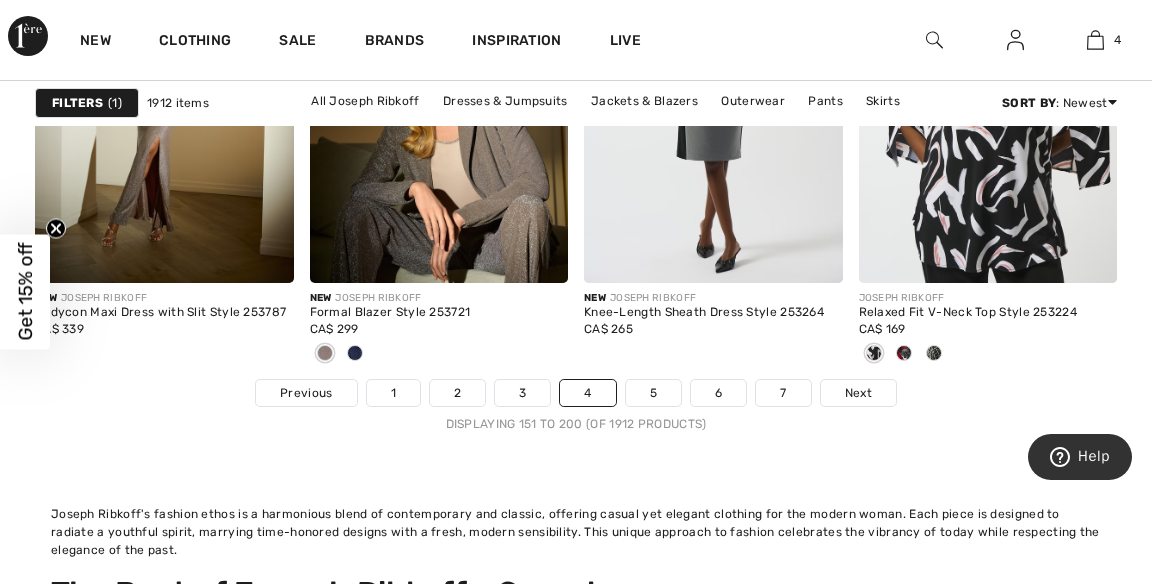 click on "Next" at bounding box center (858, 393) 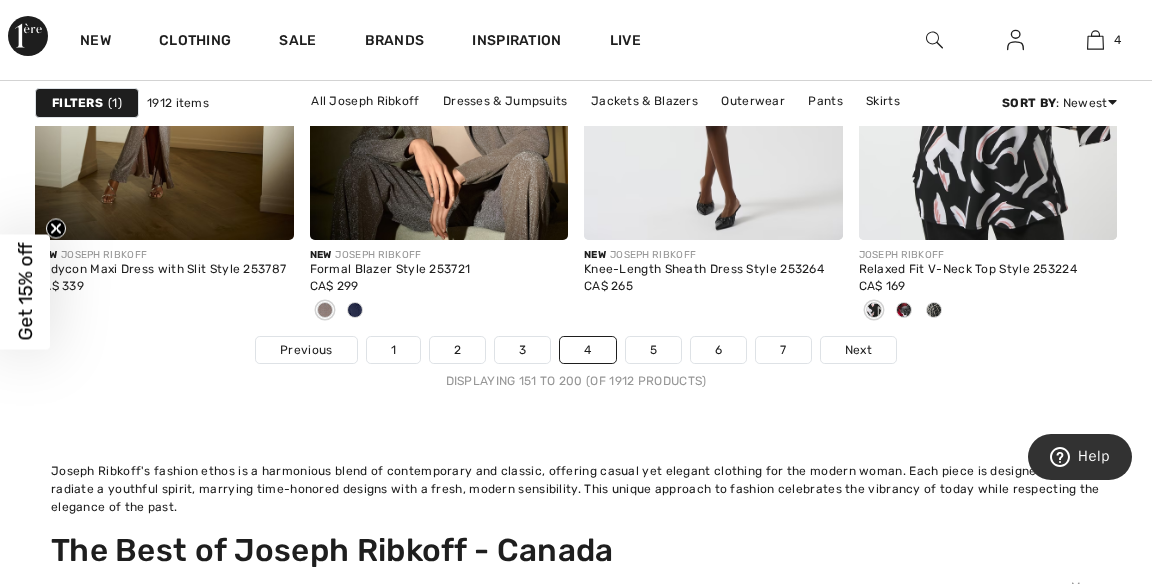scroll, scrollTop: 8073, scrollLeft: 0, axis: vertical 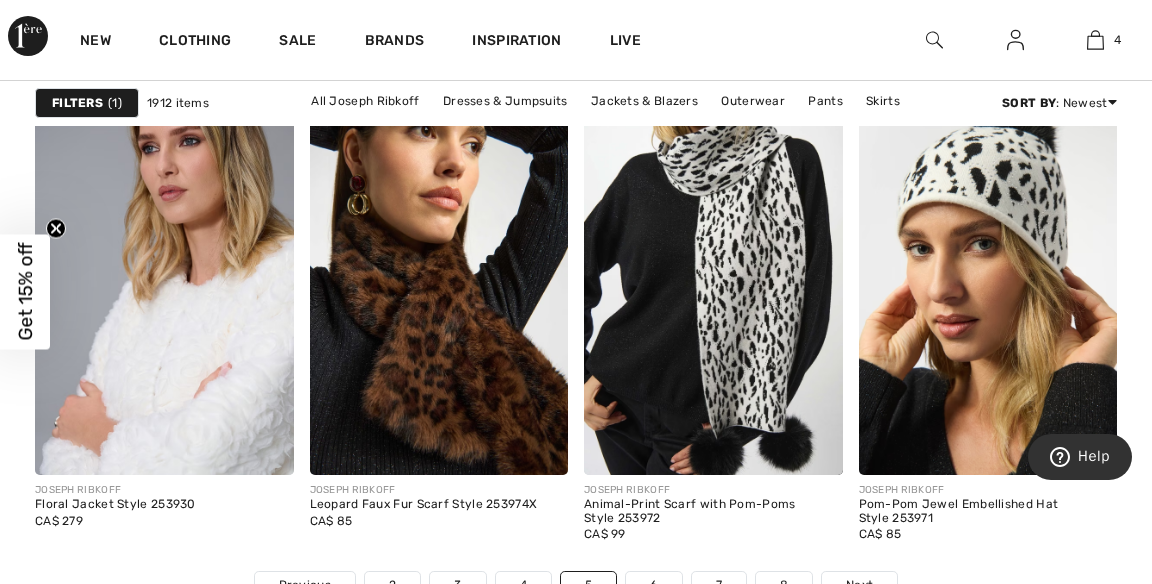click at bounding box center (164, 281) 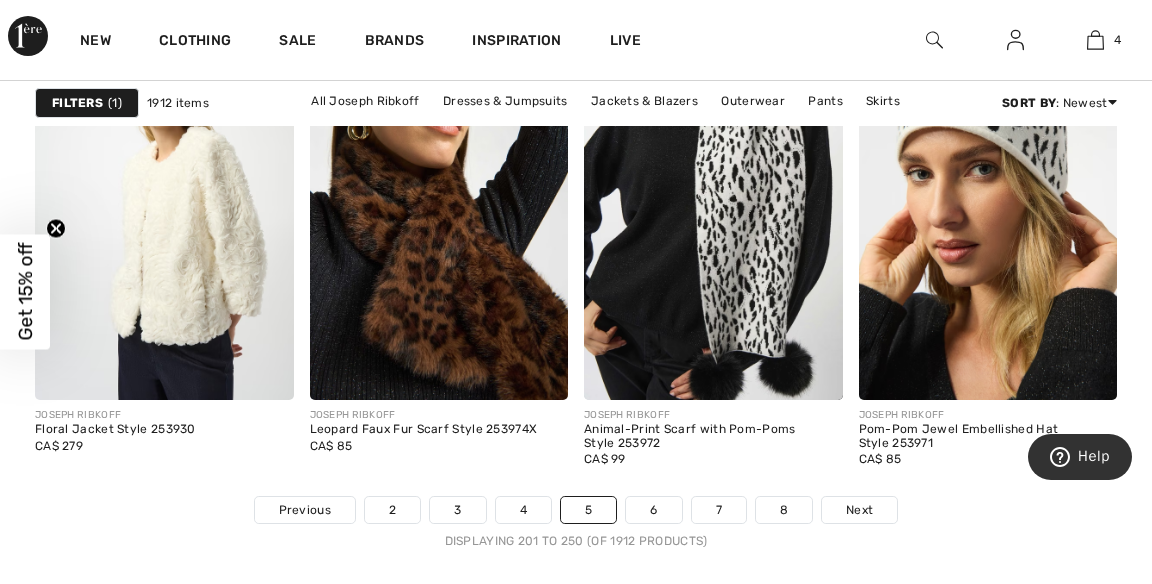 scroll, scrollTop: 7881, scrollLeft: 0, axis: vertical 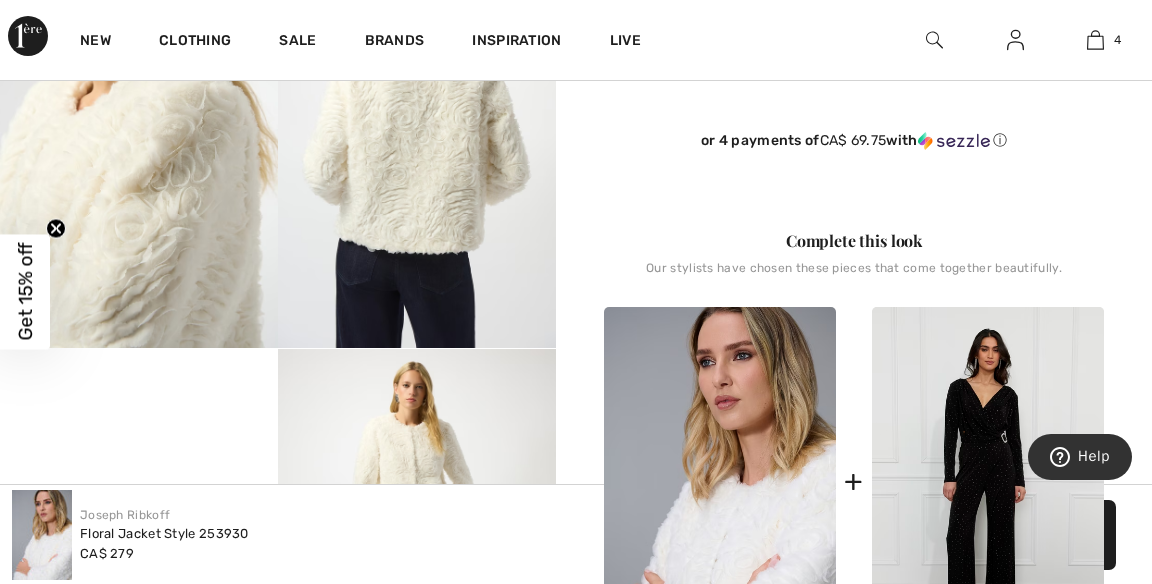 click on "Your browser does not support the video tag." at bounding box center [139, 418] 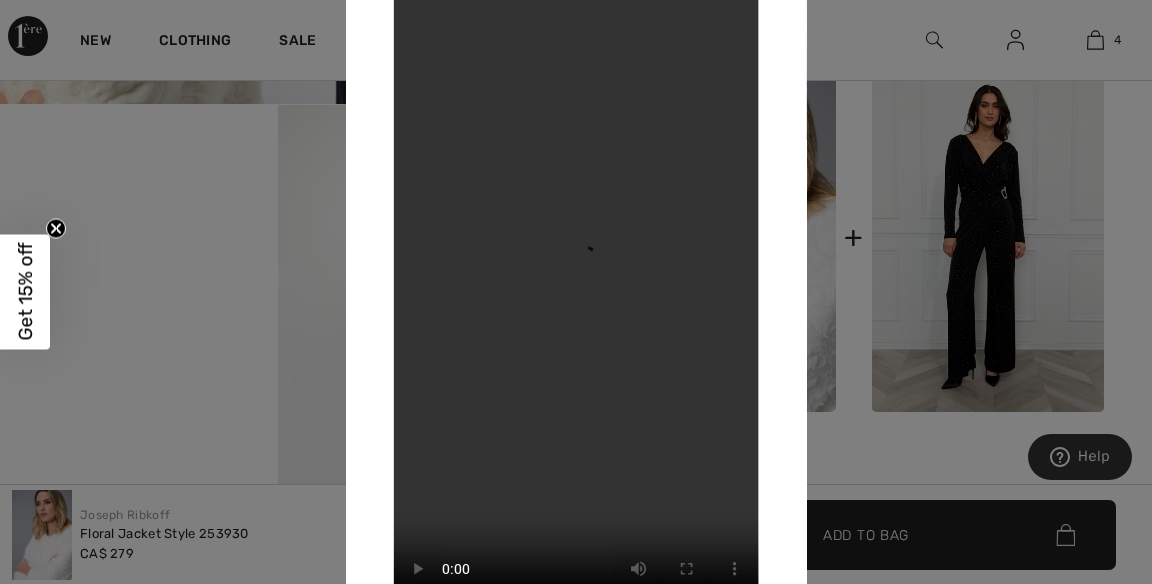 scroll, scrollTop: 970, scrollLeft: 0, axis: vertical 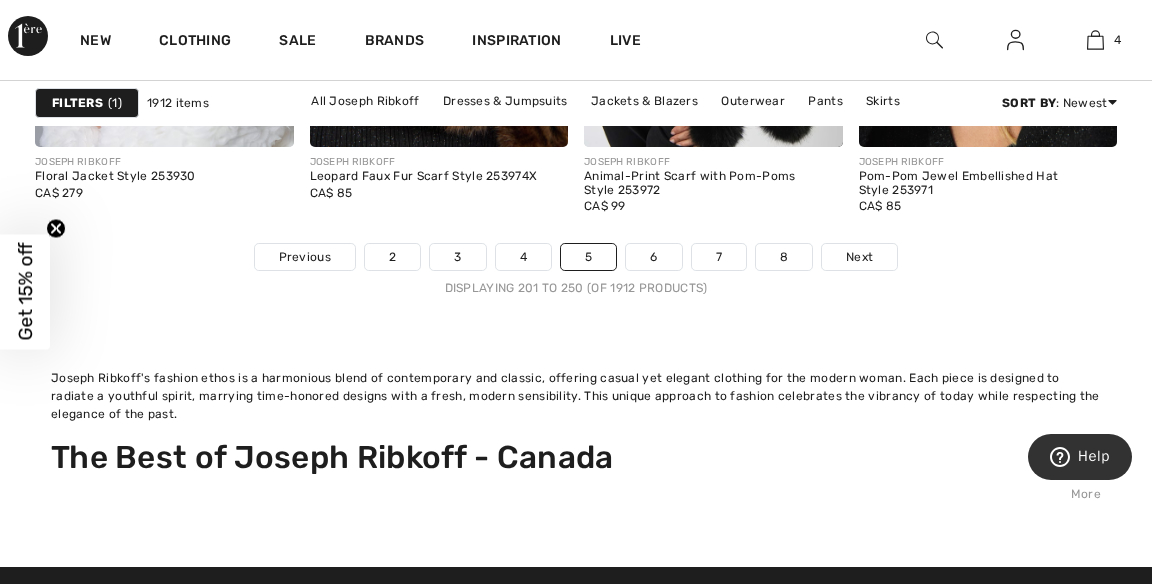 click on "Next" at bounding box center (859, 257) 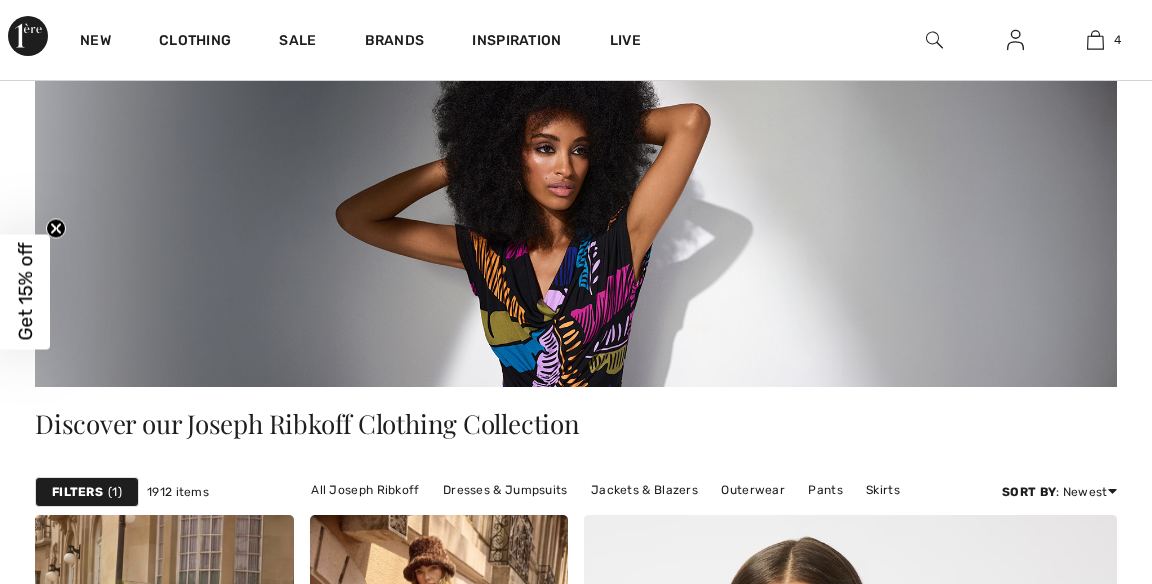scroll, scrollTop: 219, scrollLeft: 0, axis: vertical 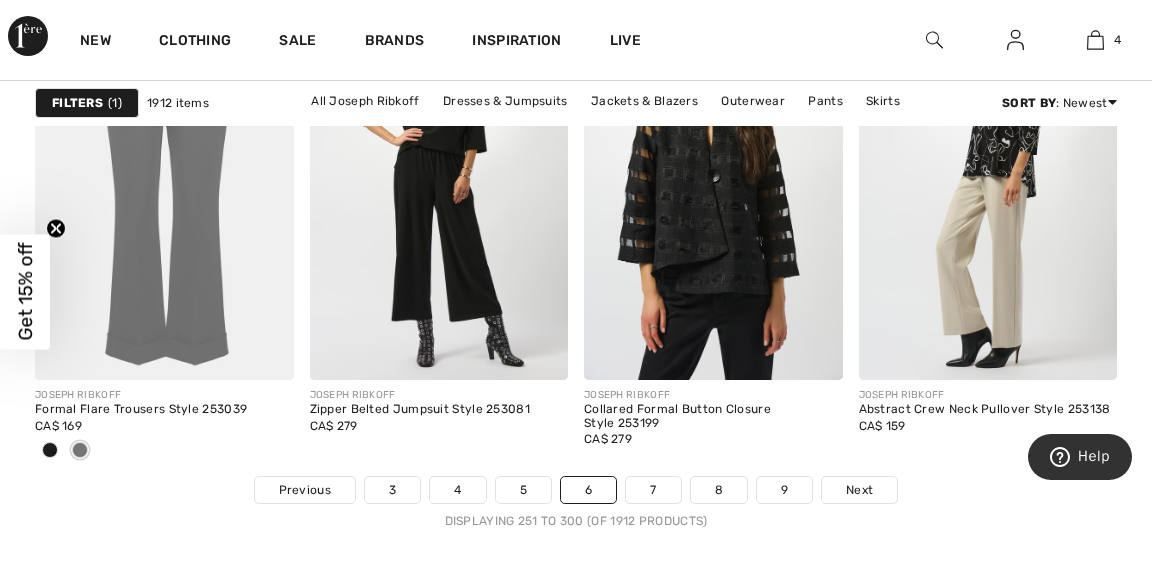 click on "Next" at bounding box center [859, 490] 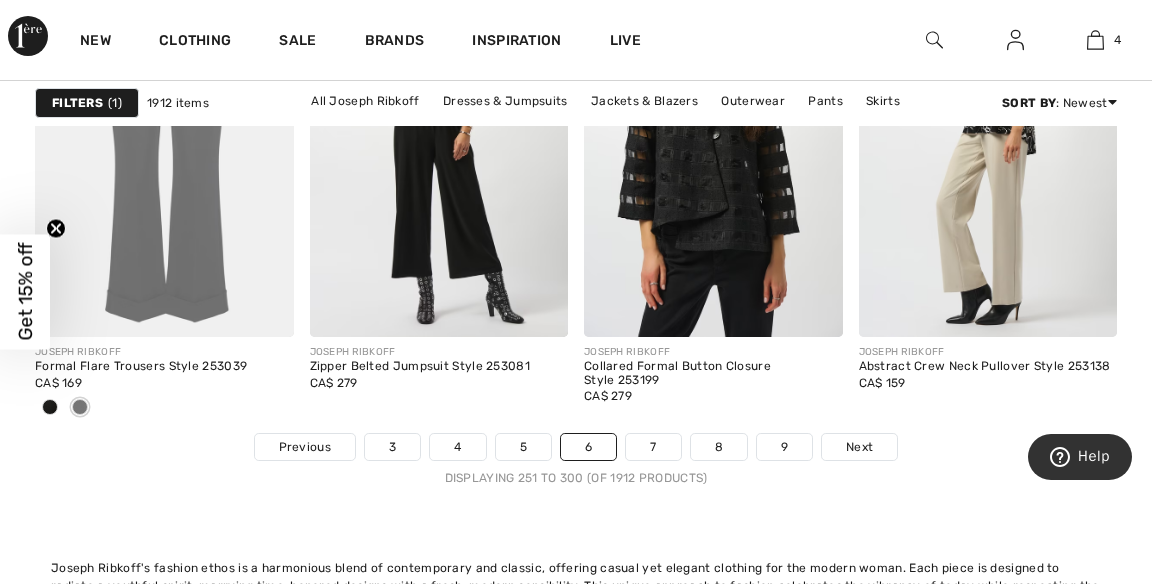 scroll, scrollTop: 7976, scrollLeft: 0, axis: vertical 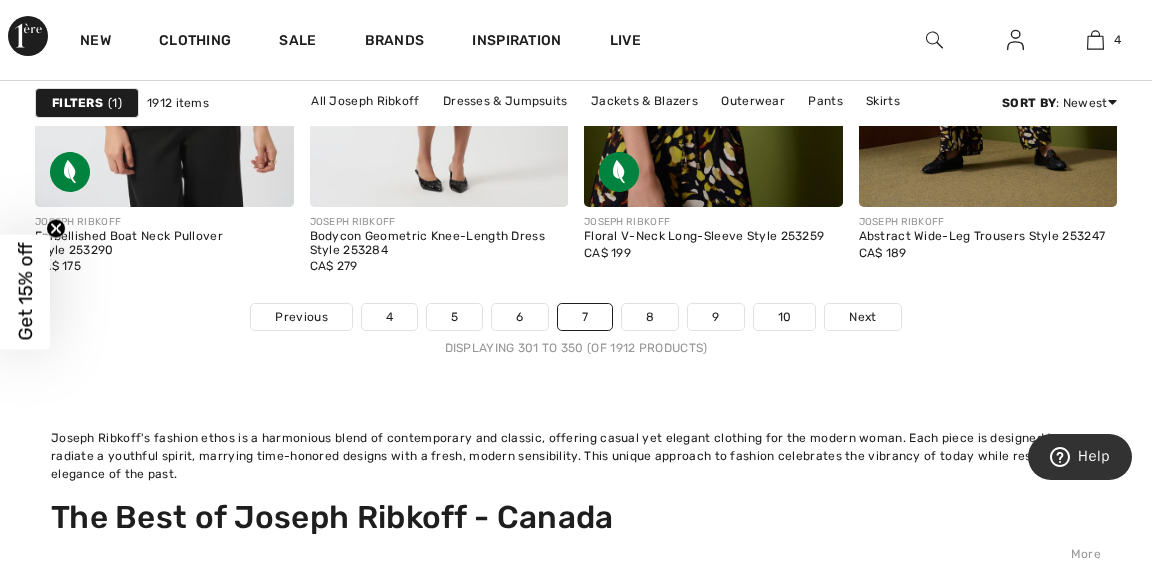 click on "Next" at bounding box center (862, 317) 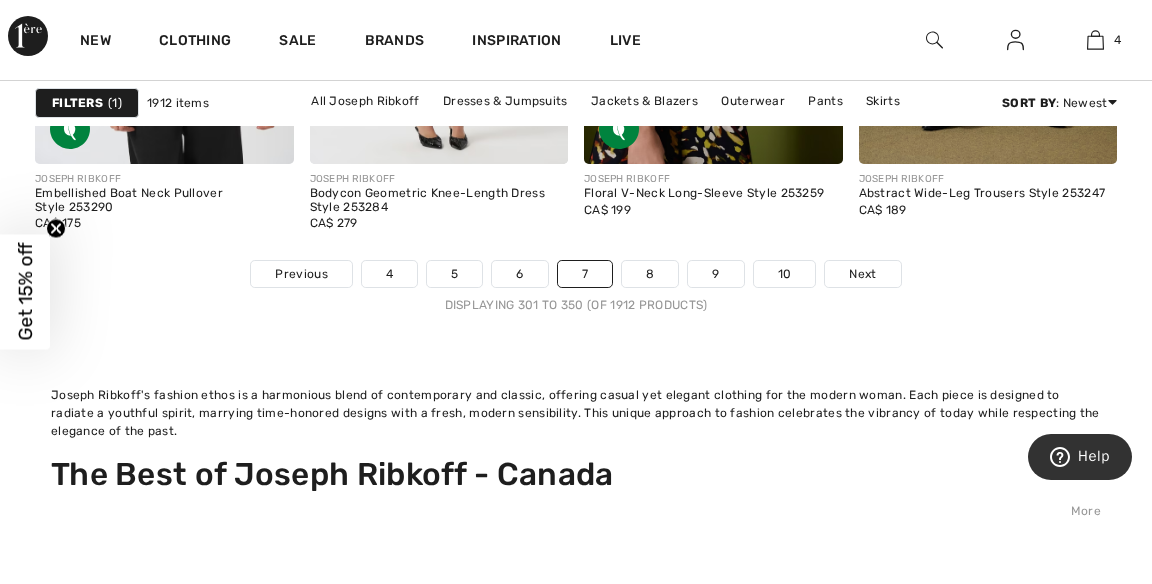 scroll, scrollTop: 8149, scrollLeft: 0, axis: vertical 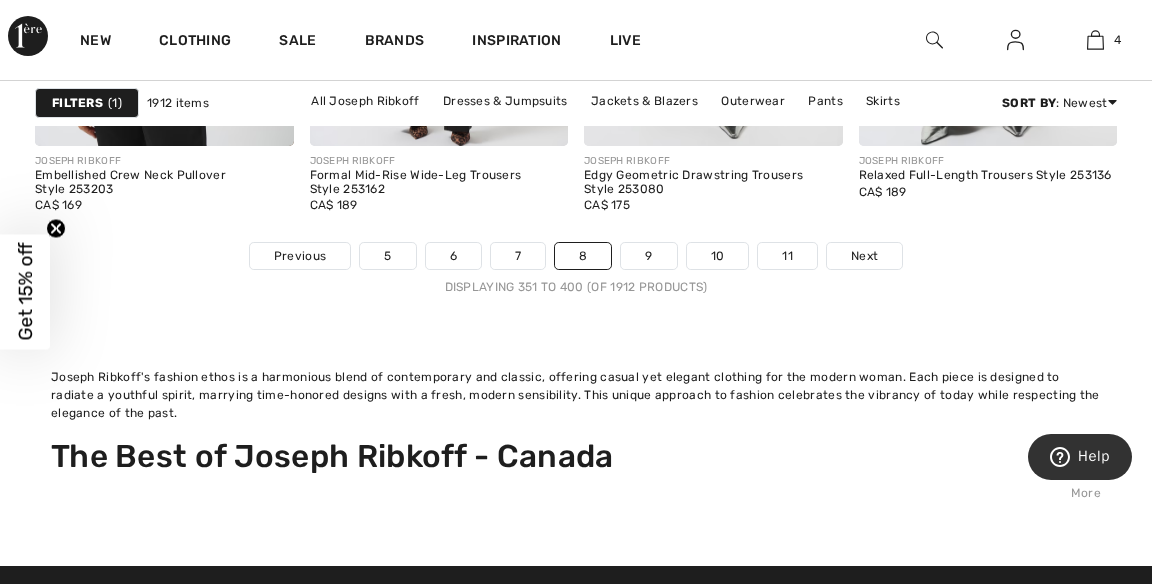 click on "Next" at bounding box center (864, 256) 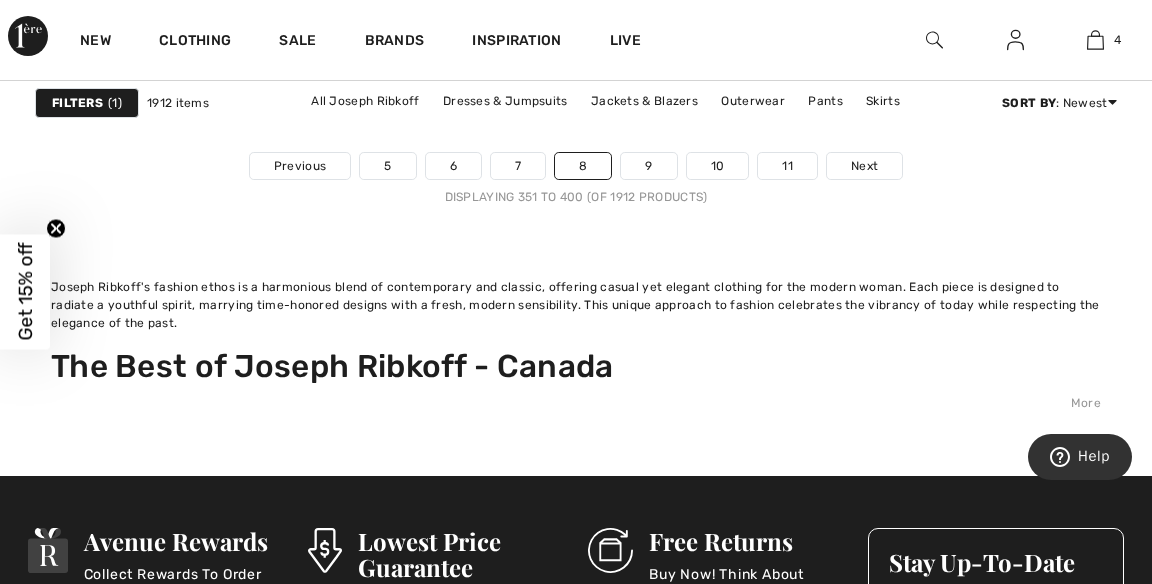 scroll, scrollTop: 8210, scrollLeft: 0, axis: vertical 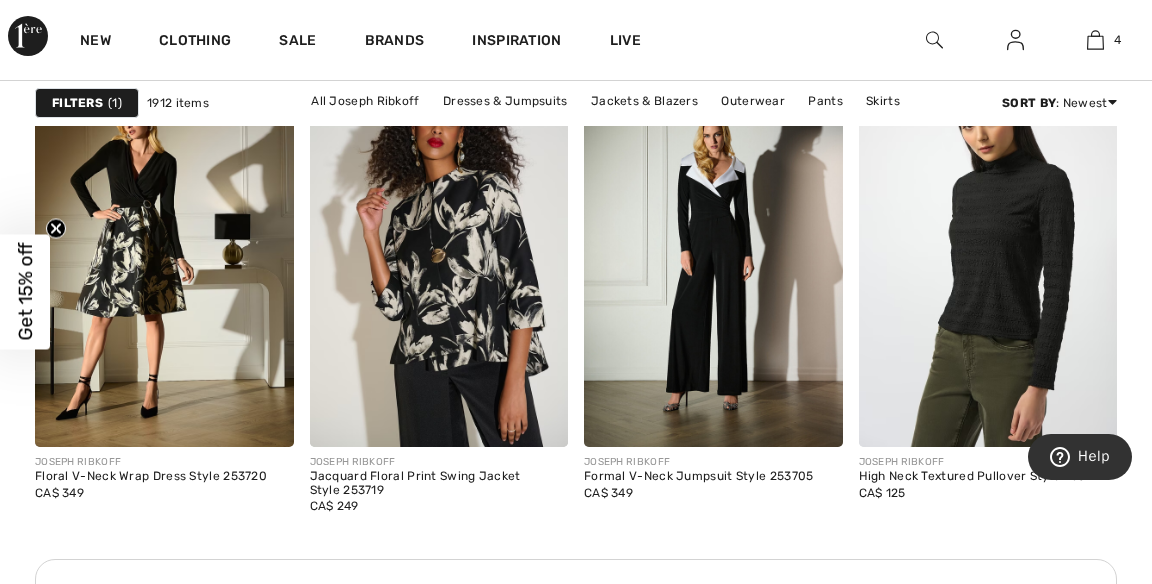 click at bounding box center [988, 253] 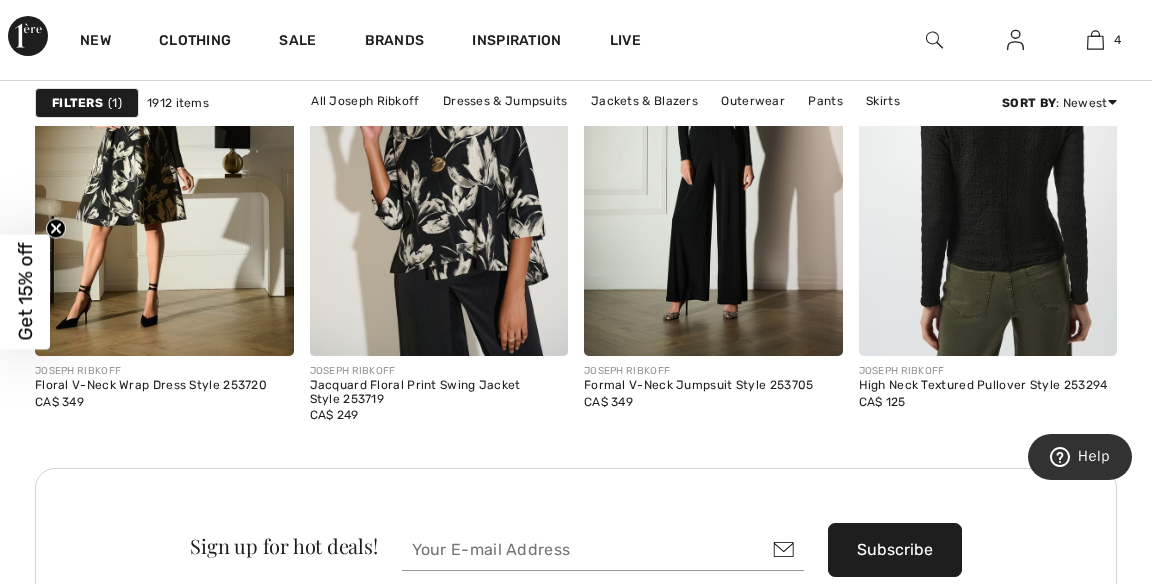 scroll, scrollTop: 6166, scrollLeft: 0, axis: vertical 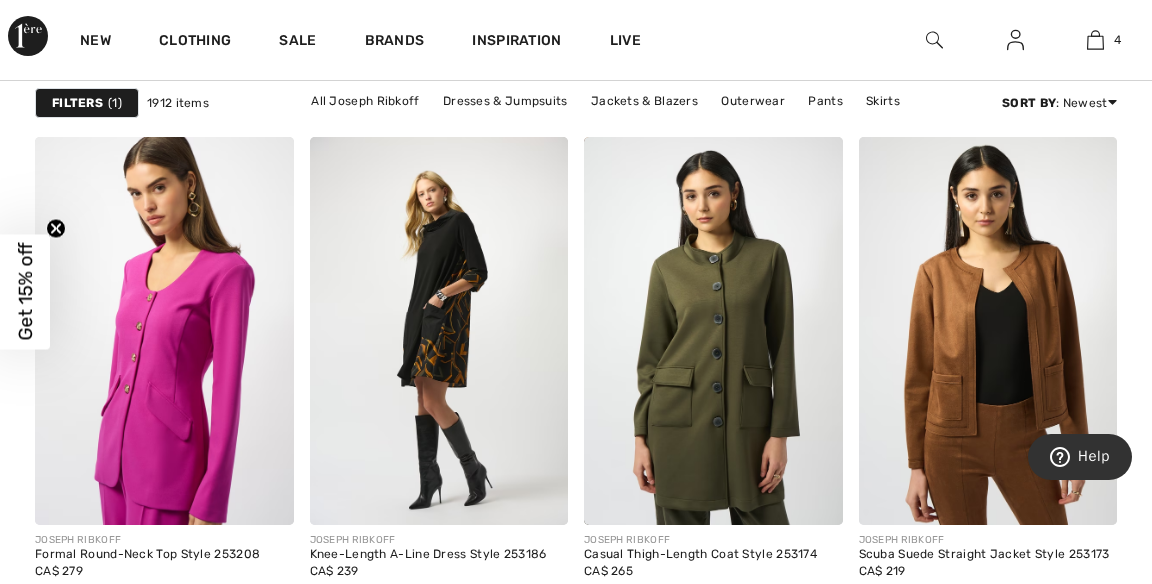 click at bounding box center (713, 331) 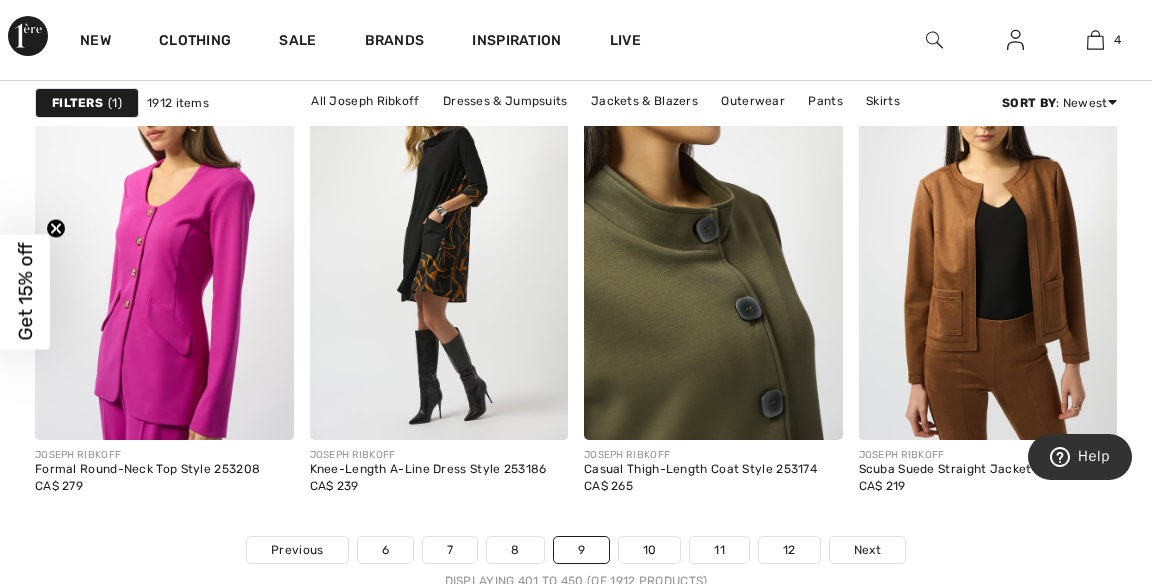 scroll, scrollTop: 7831, scrollLeft: 0, axis: vertical 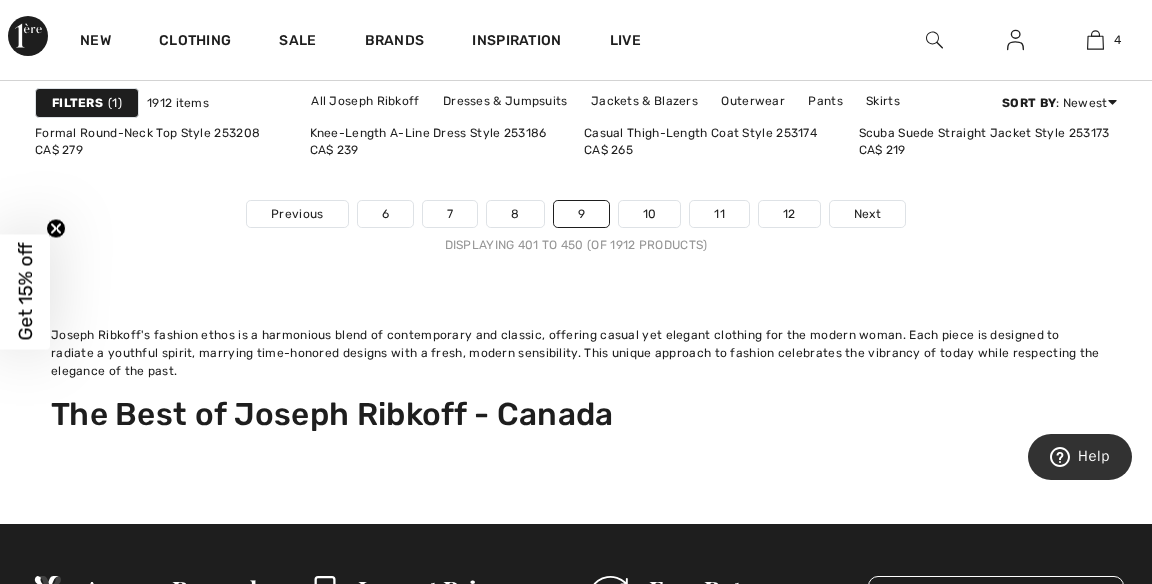 click on "JOSEPH RIBKOFF
Scuba Suede Straight Jacket Style 253173
CA$ 219" at bounding box center [988, 152] 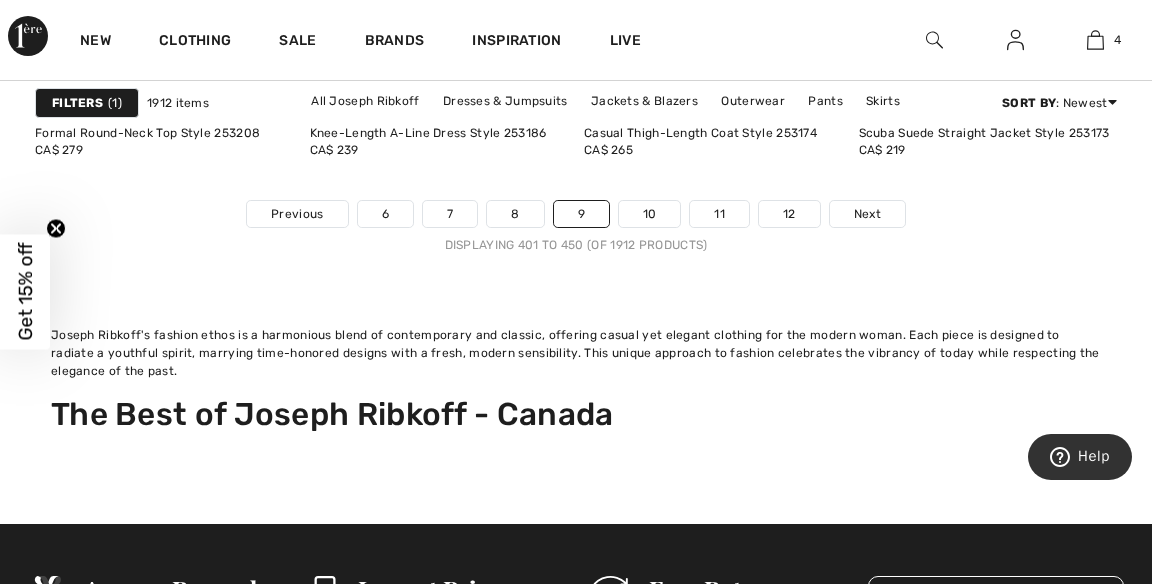 click on "Next" at bounding box center [867, 214] 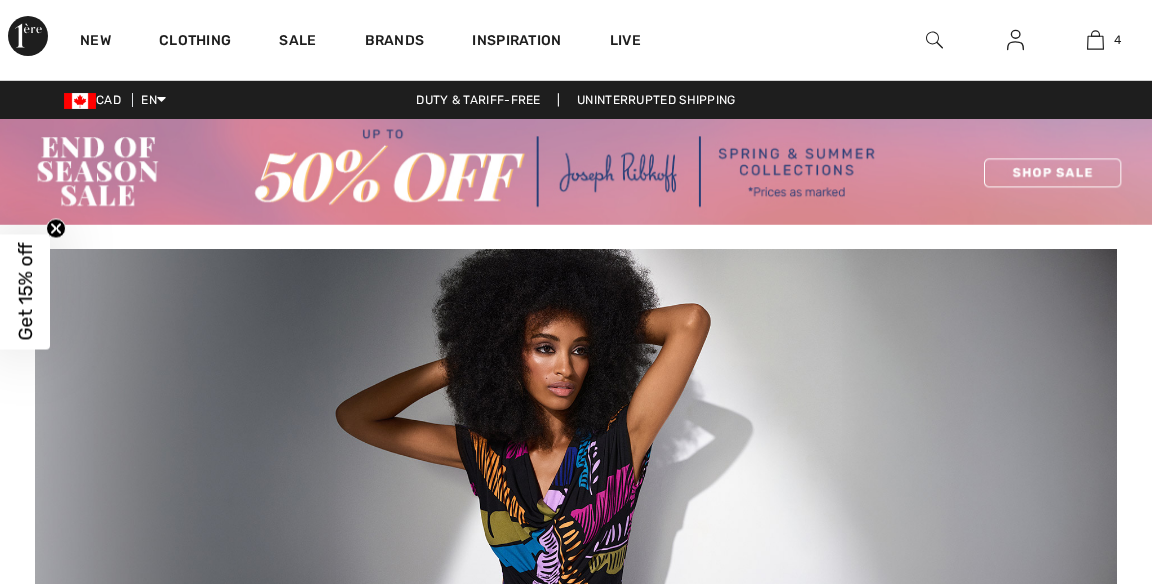 scroll, scrollTop: 221, scrollLeft: 0, axis: vertical 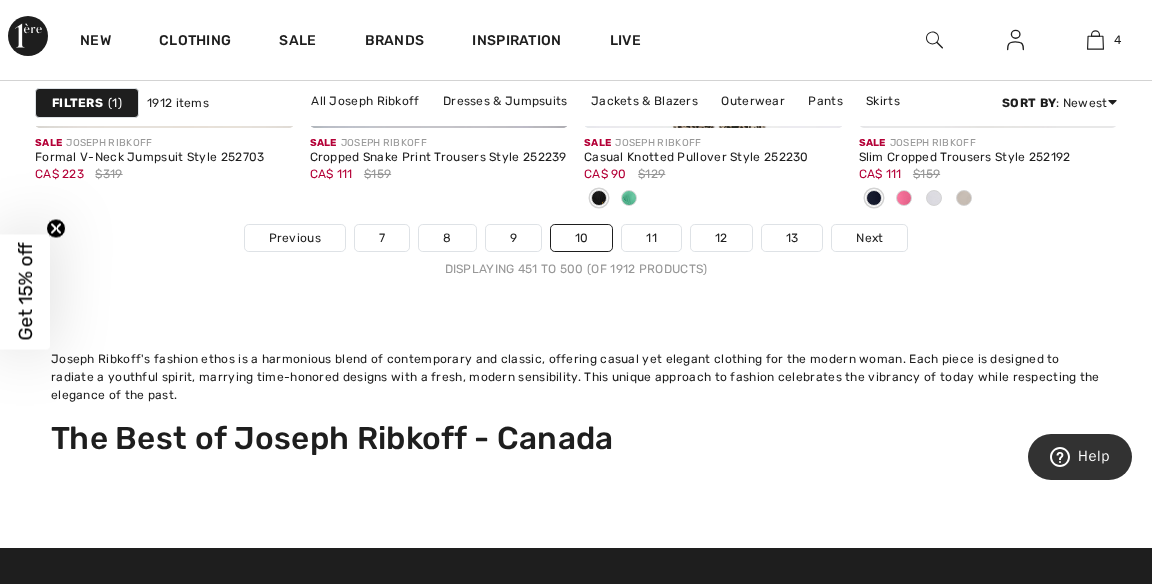 click on "Next" at bounding box center (869, 238) 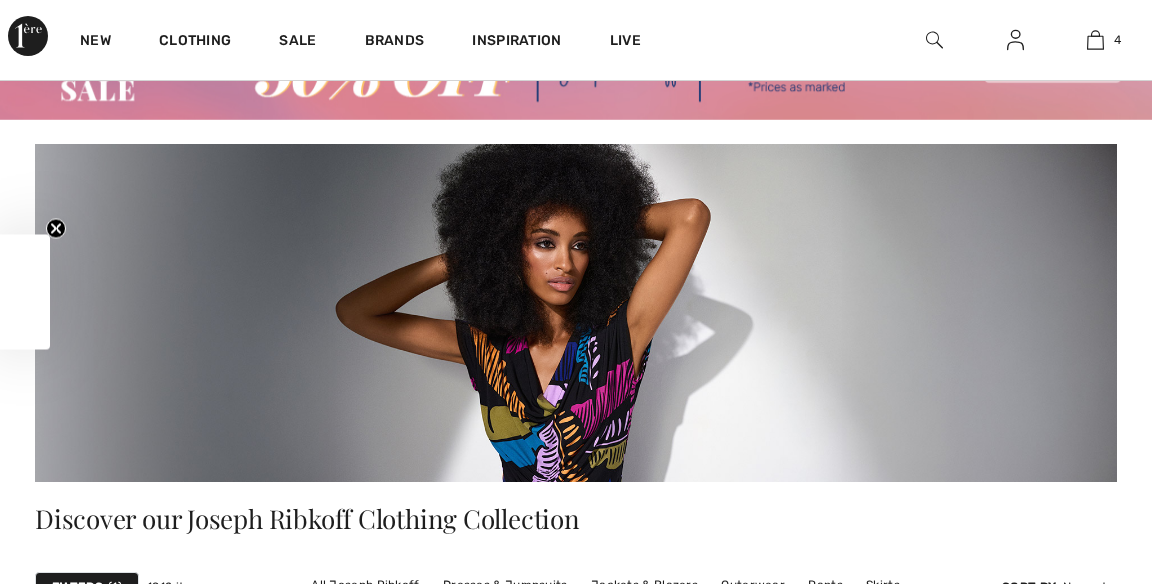 scroll, scrollTop: 373, scrollLeft: 0, axis: vertical 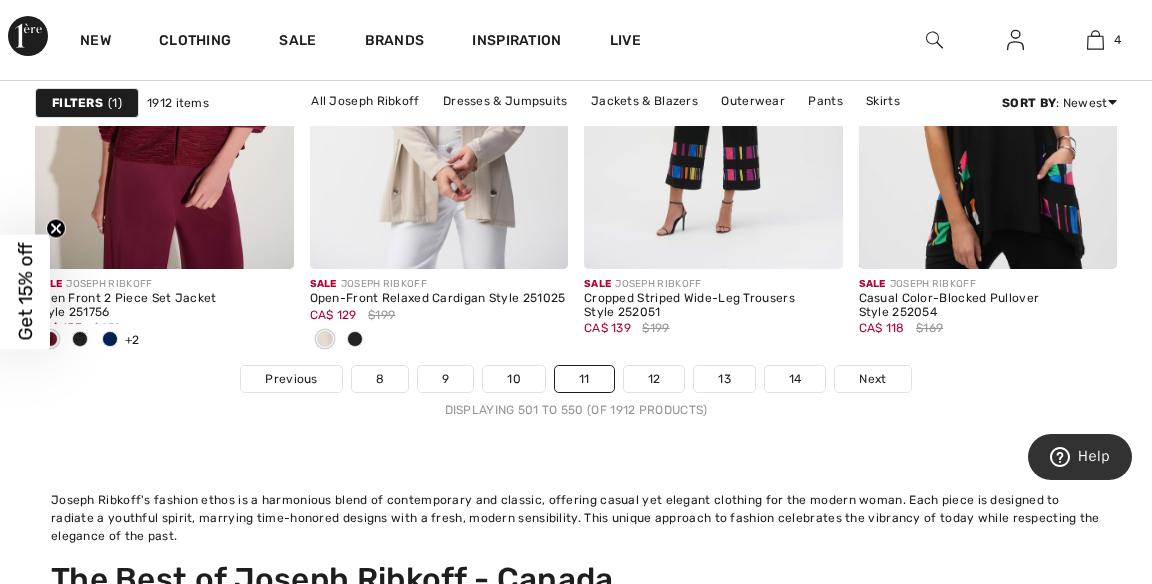 click on "Next" at bounding box center (872, 379) 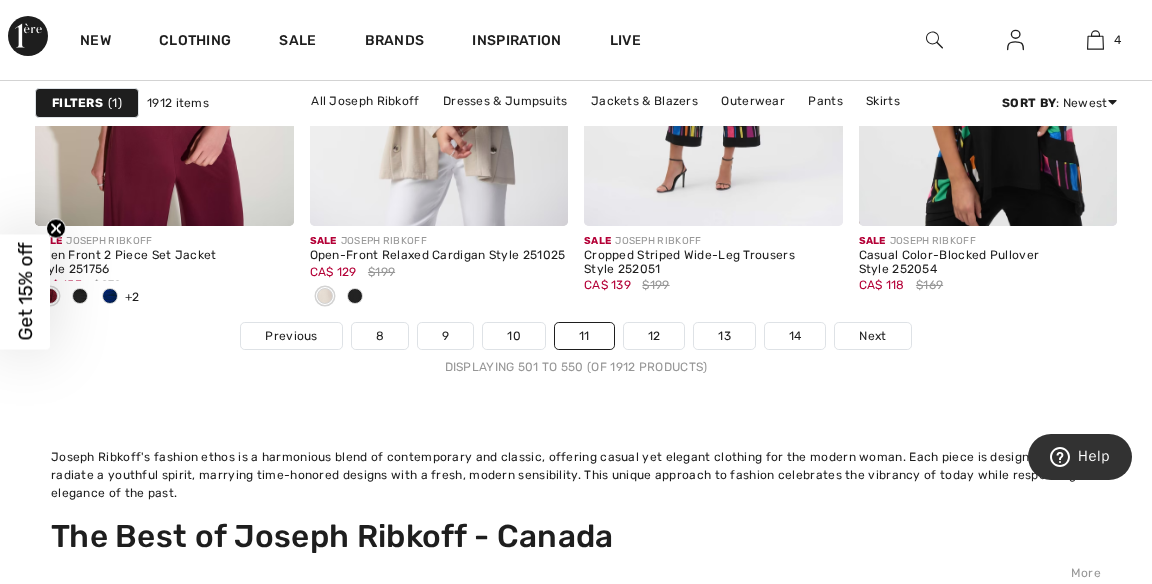 scroll, scrollTop: 8087, scrollLeft: 0, axis: vertical 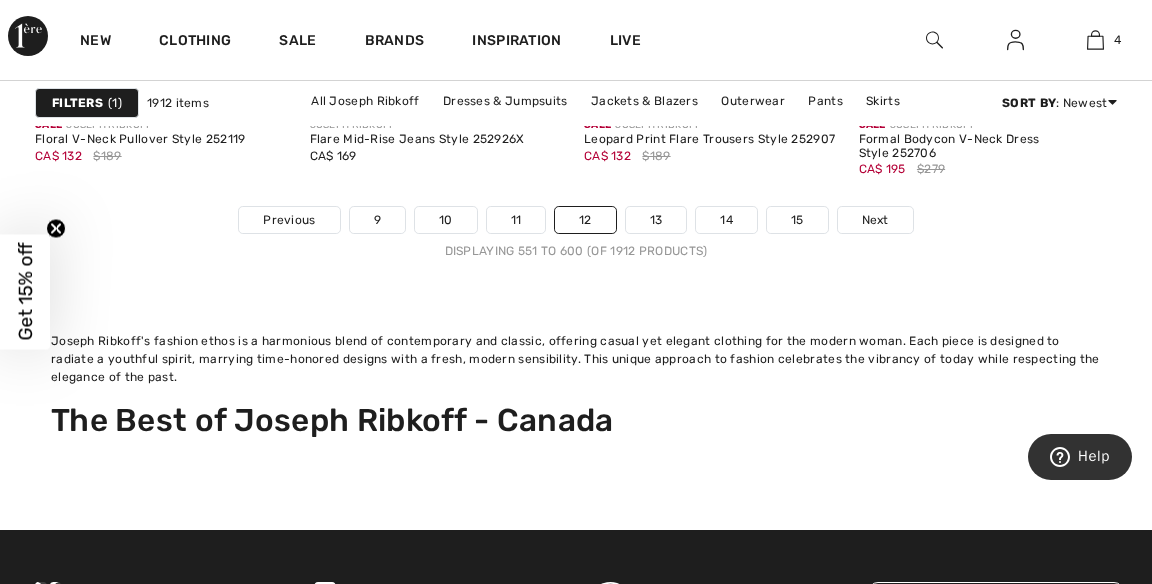 click on "Next" at bounding box center (875, 220) 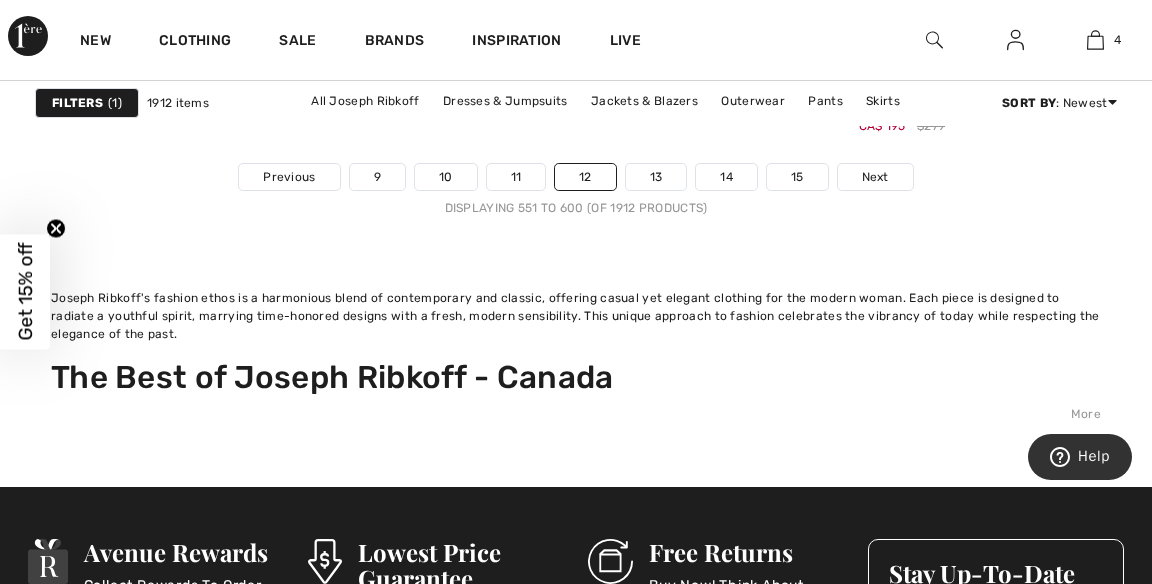 scroll, scrollTop: 8246, scrollLeft: 0, axis: vertical 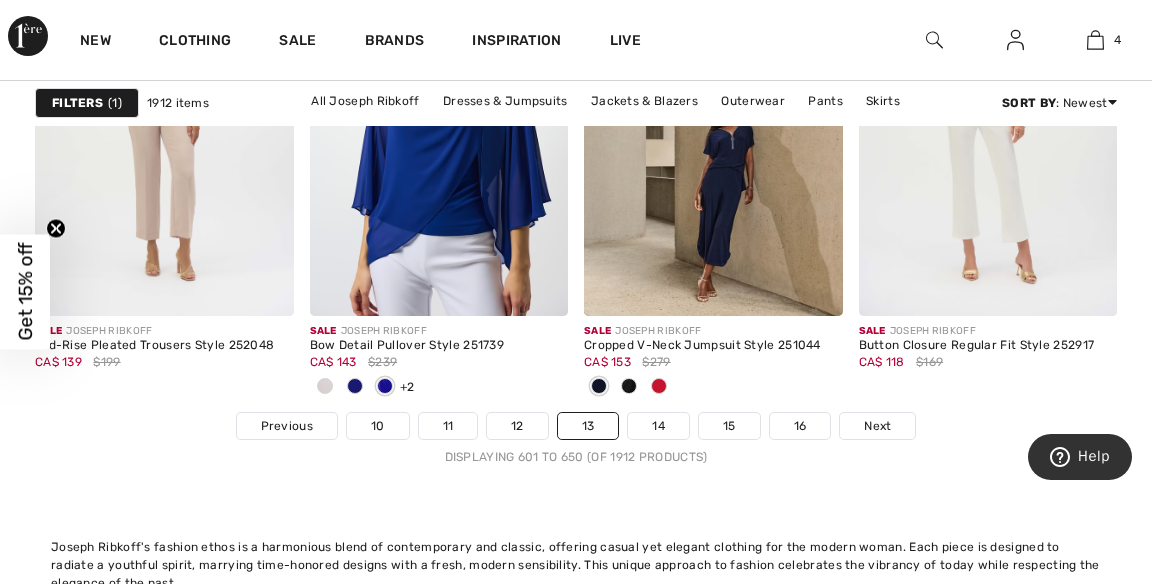 click on "Next" at bounding box center [877, 426] 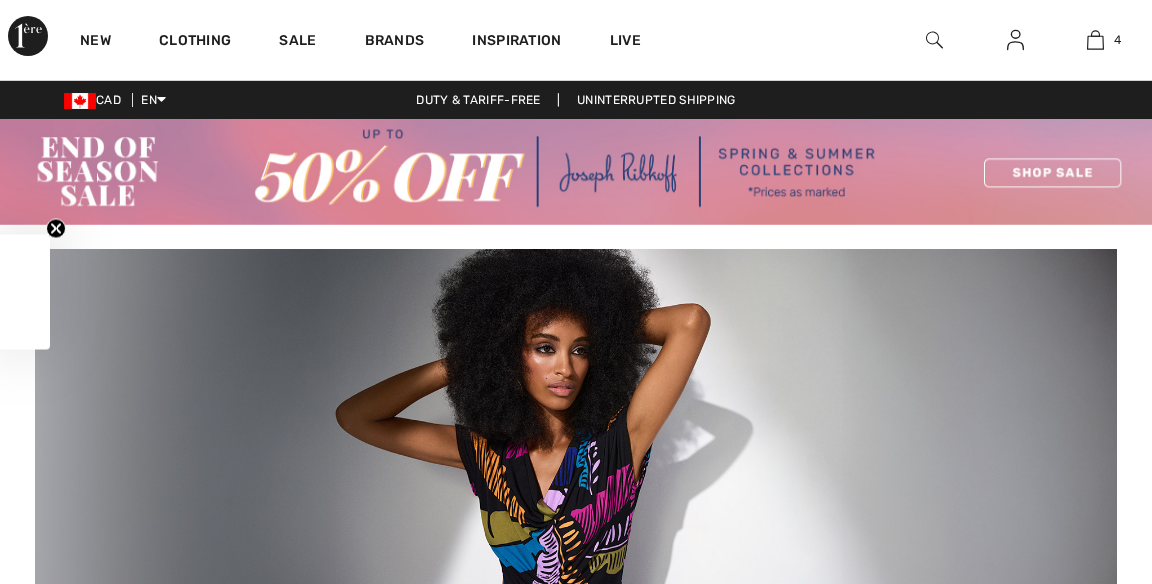 scroll, scrollTop: 0, scrollLeft: 0, axis: both 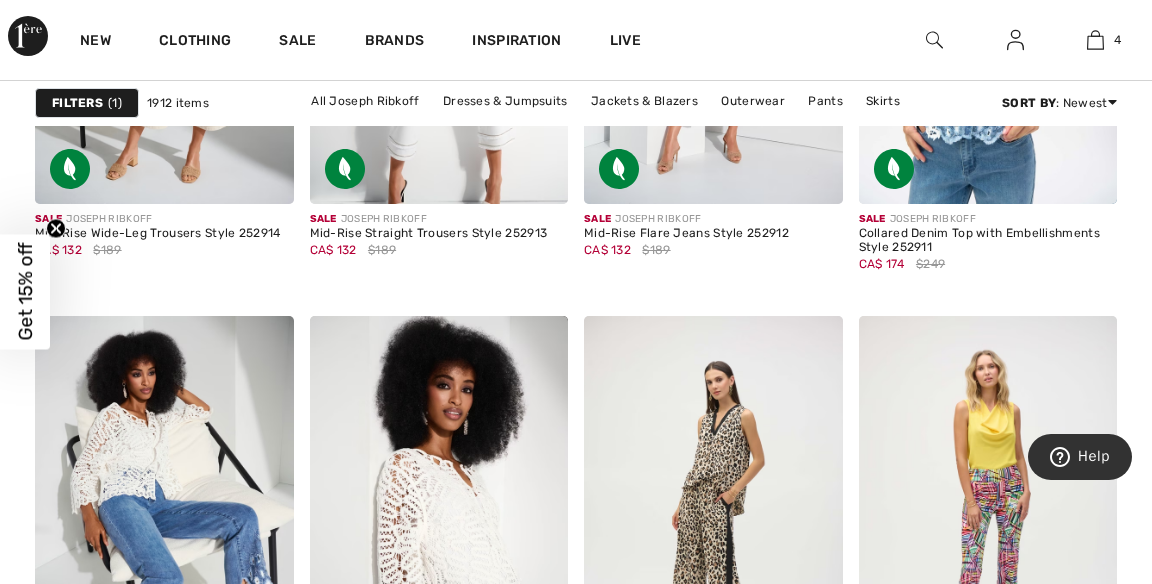 click at bounding box center (1095, 40) 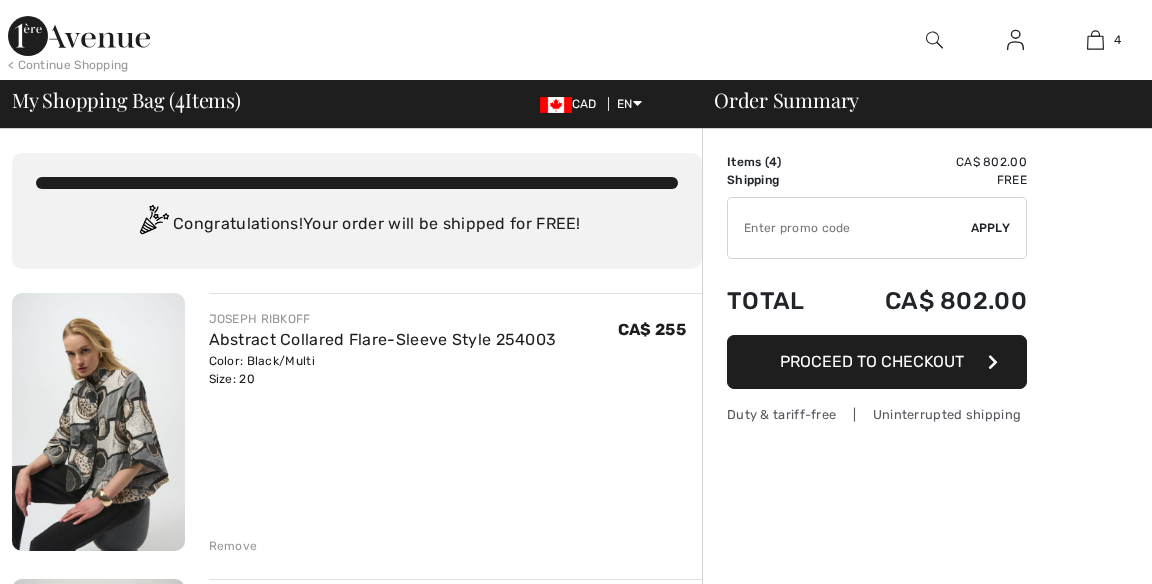 scroll, scrollTop: 24, scrollLeft: 0, axis: vertical 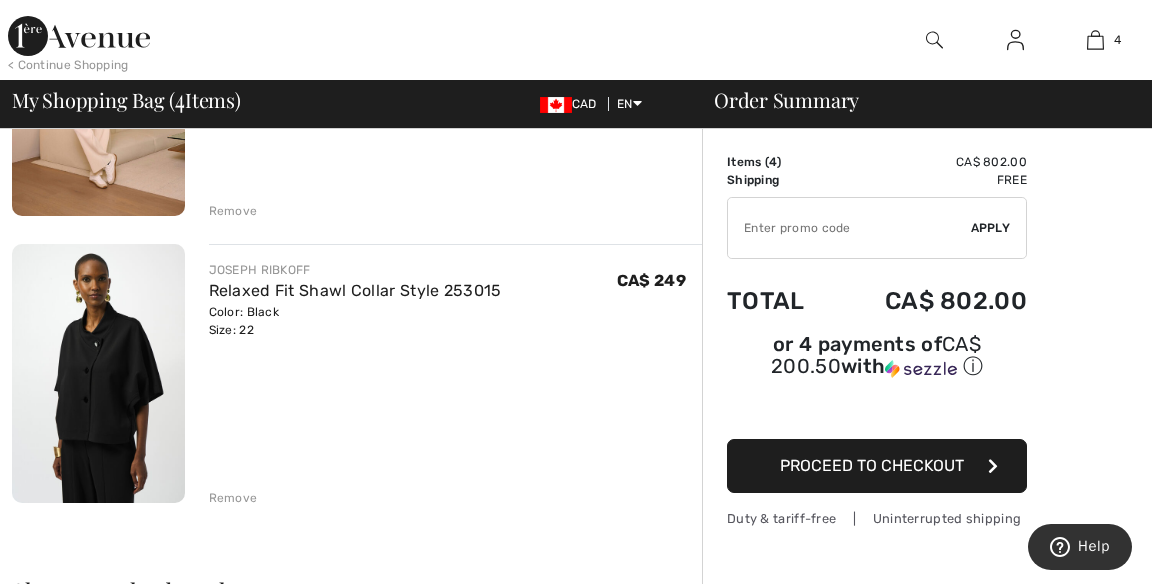 click on "Relaxed Fit Shawl Collar Style 253015" at bounding box center (355, 290) 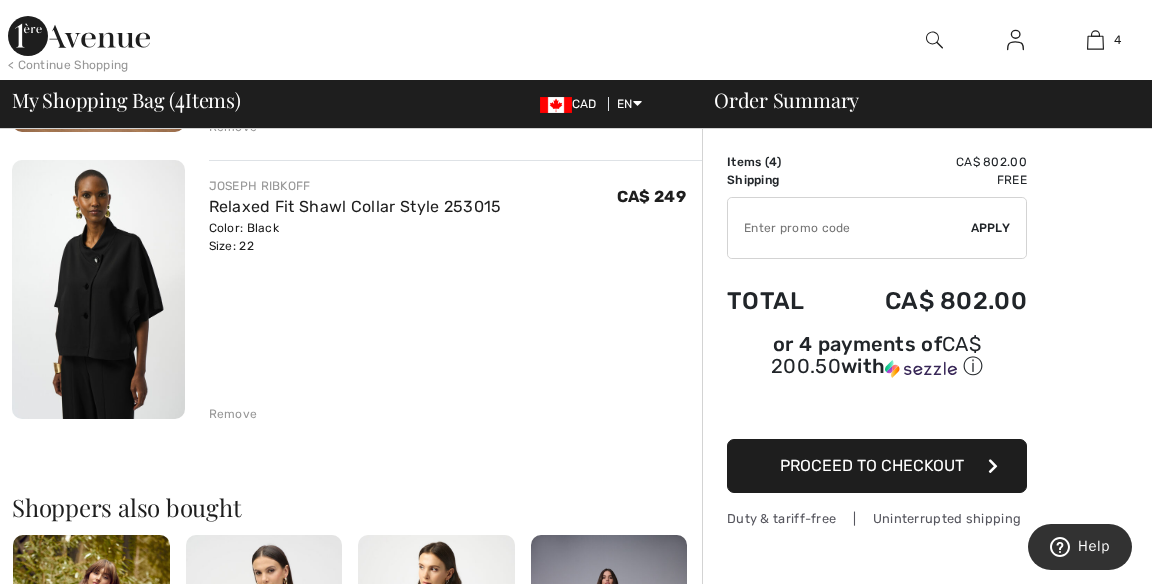 scroll, scrollTop: 1004, scrollLeft: 0, axis: vertical 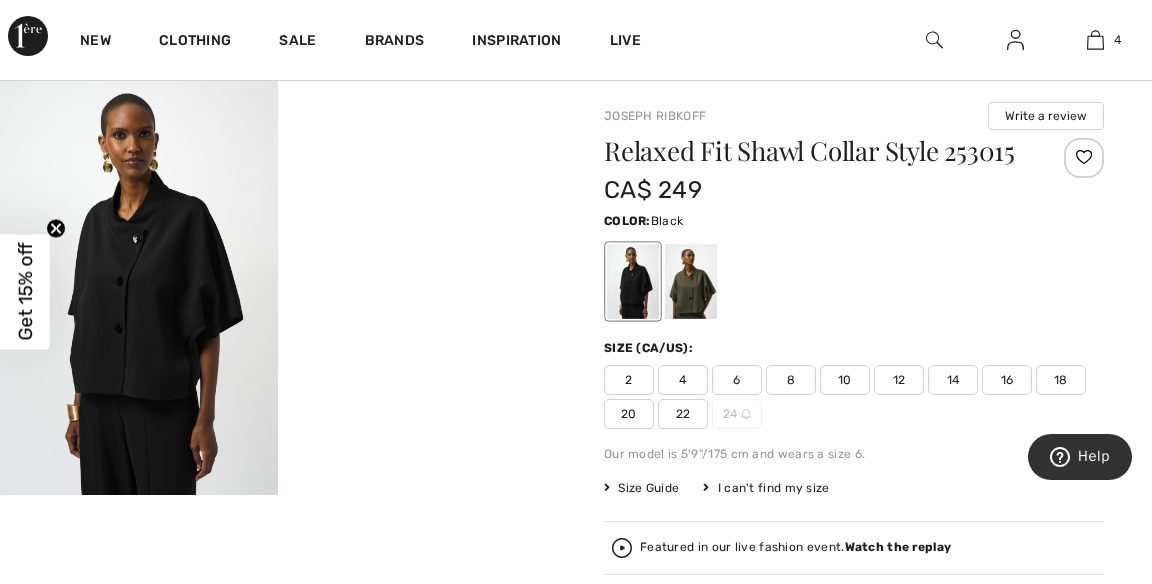 click at bounding box center [691, 281] 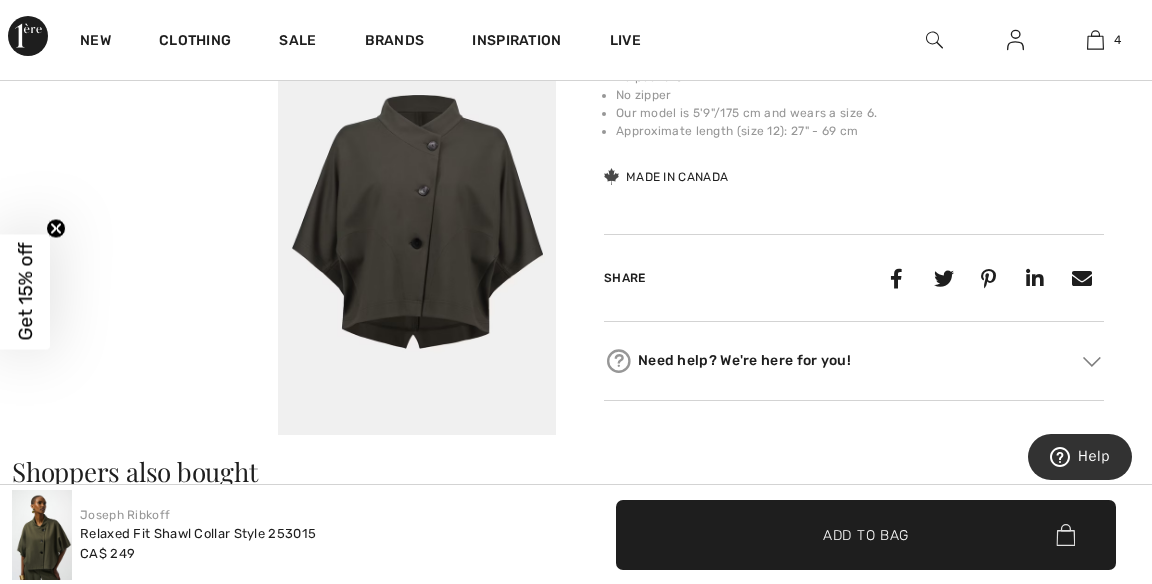scroll, scrollTop: 1042, scrollLeft: 0, axis: vertical 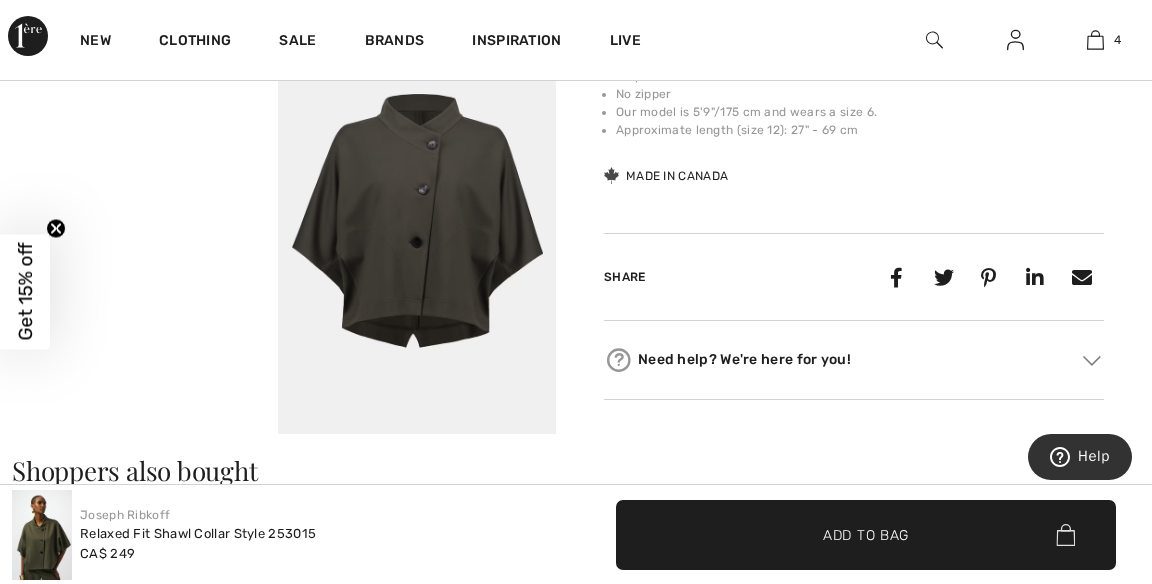 click on "Need help? We're here for you!" at bounding box center (854, 360) 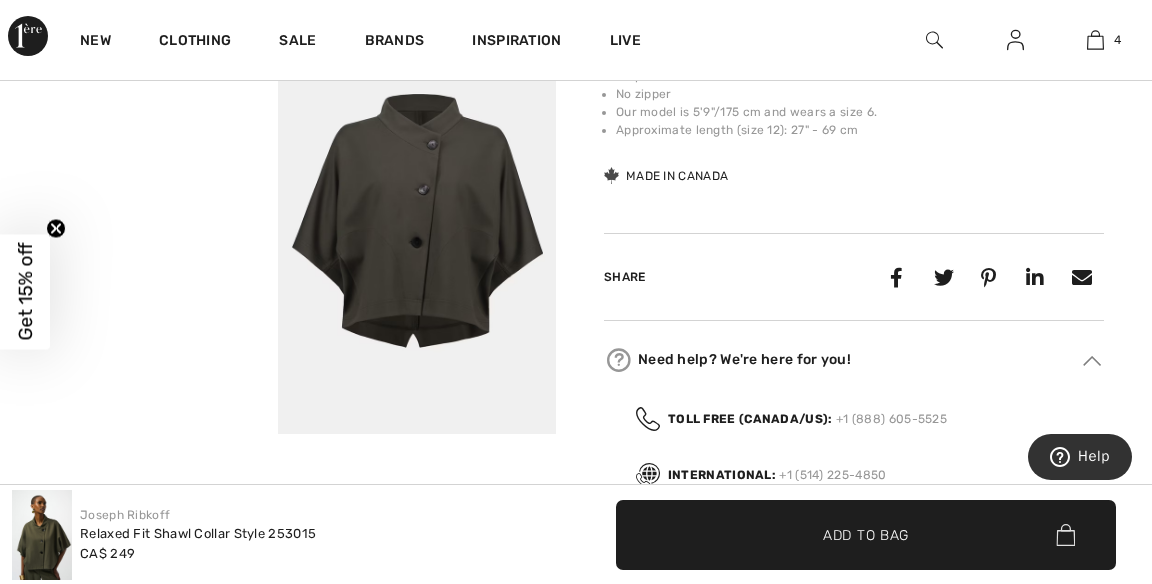 click on "Your browser does not support the video tag." at bounding box center (139, 86) 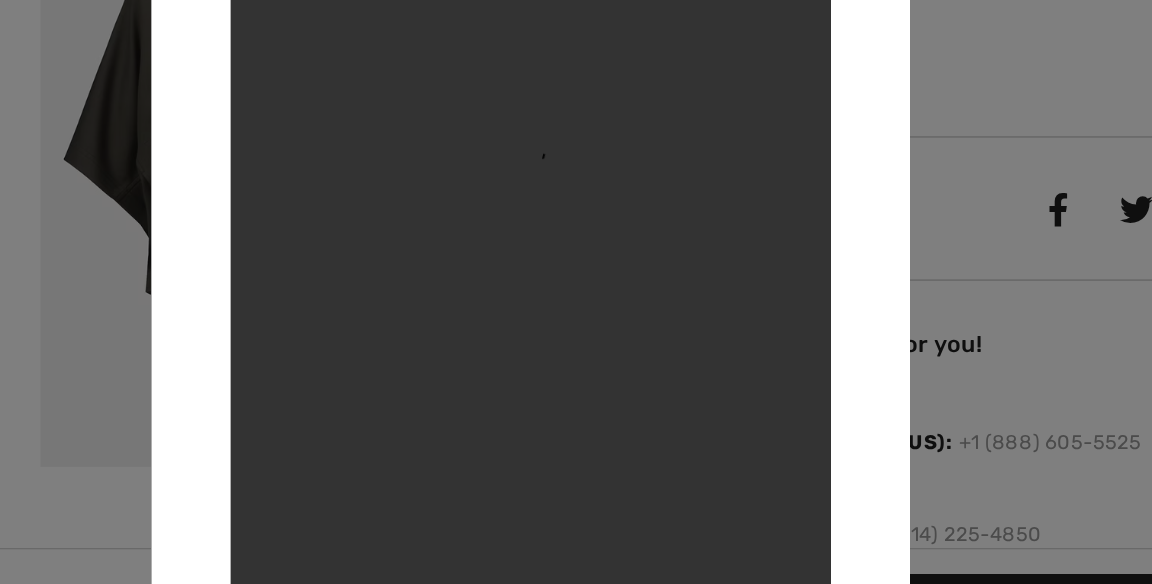 scroll, scrollTop: 1041, scrollLeft: 0, axis: vertical 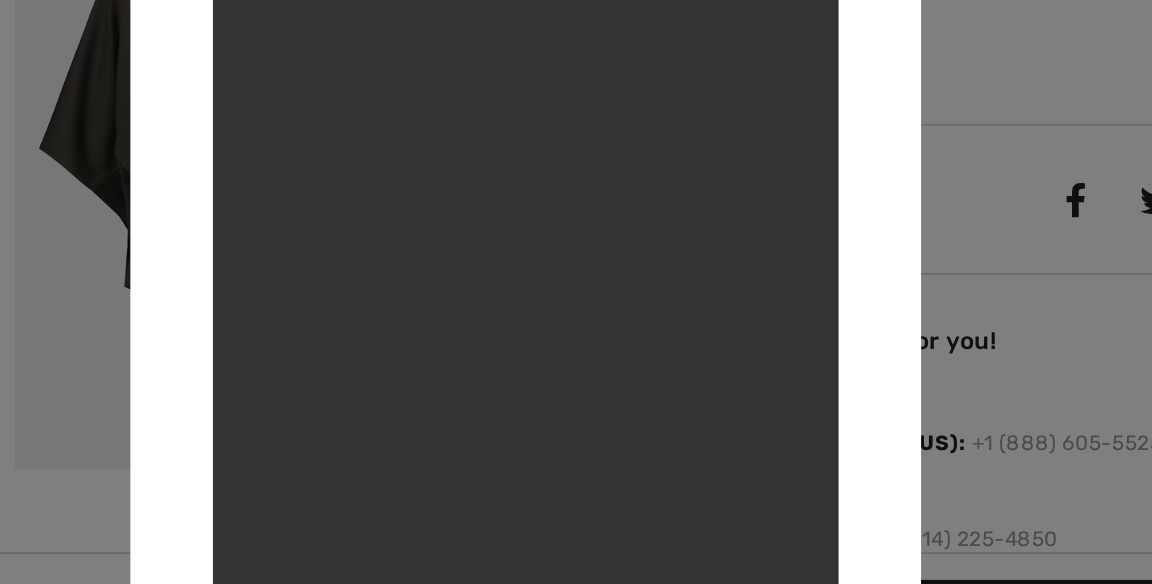 click at bounding box center (576, 292) 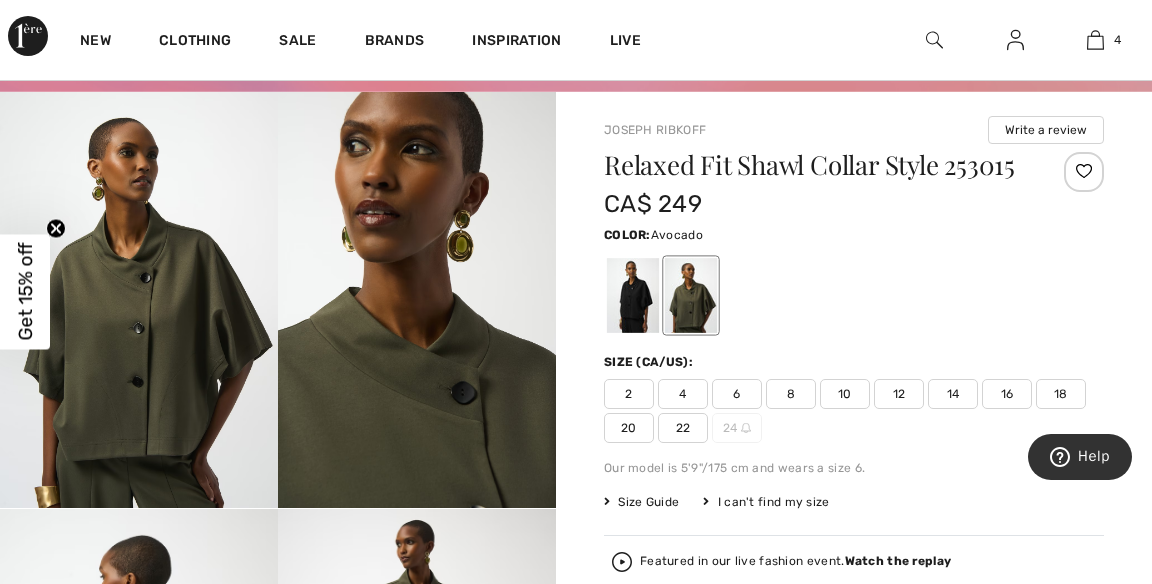 scroll, scrollTop: 0, scrollLeft: 0, axis: both 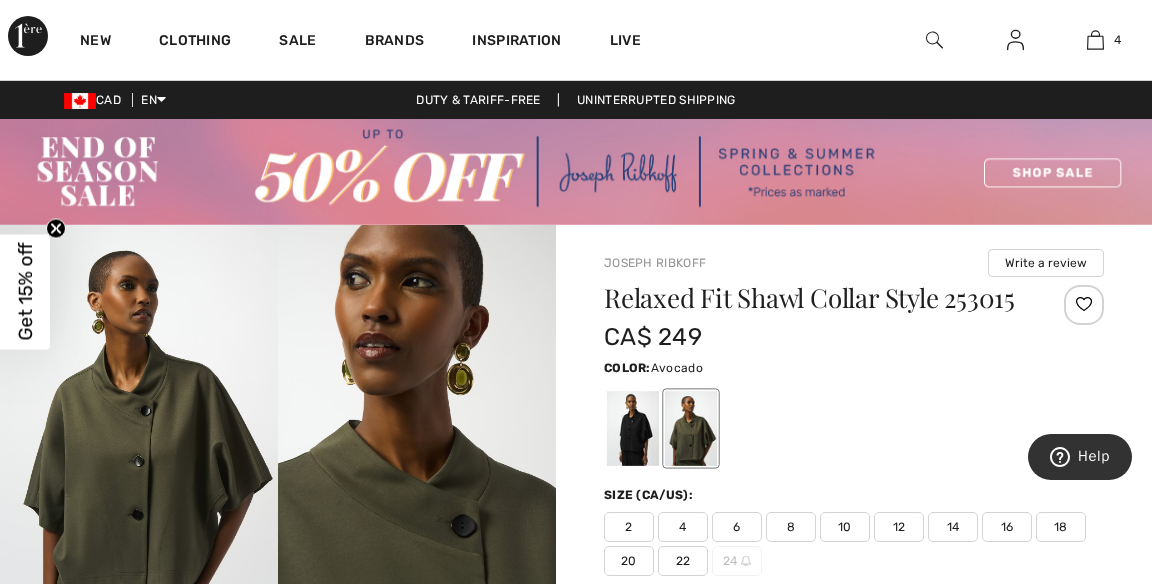 click at bounding box center (1095, 40) 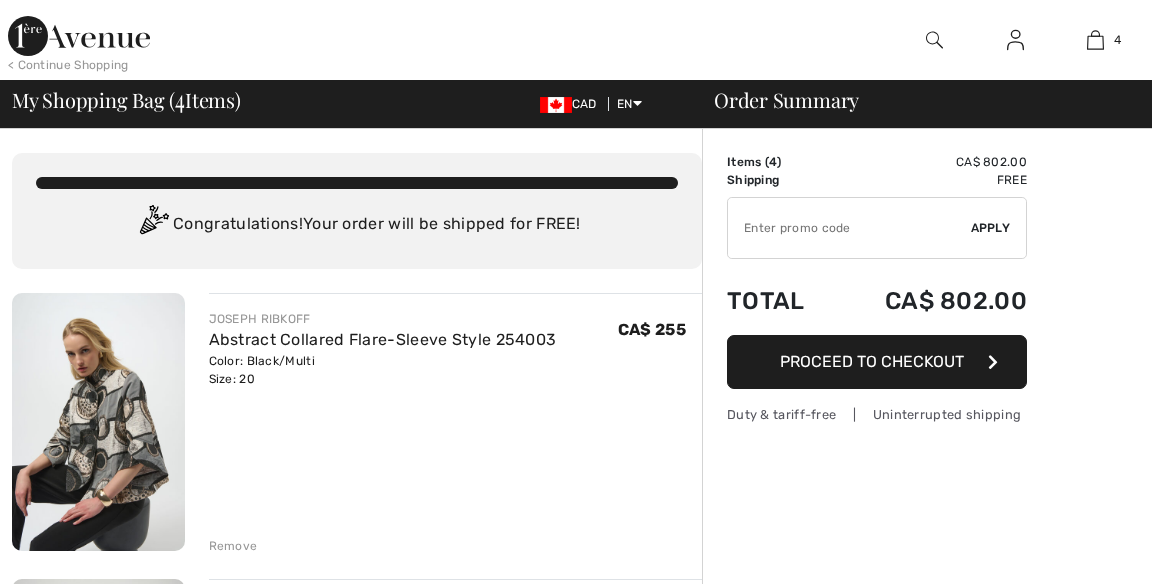 scroll, scrollTop: 0, scrollLeft: 0, axis: both 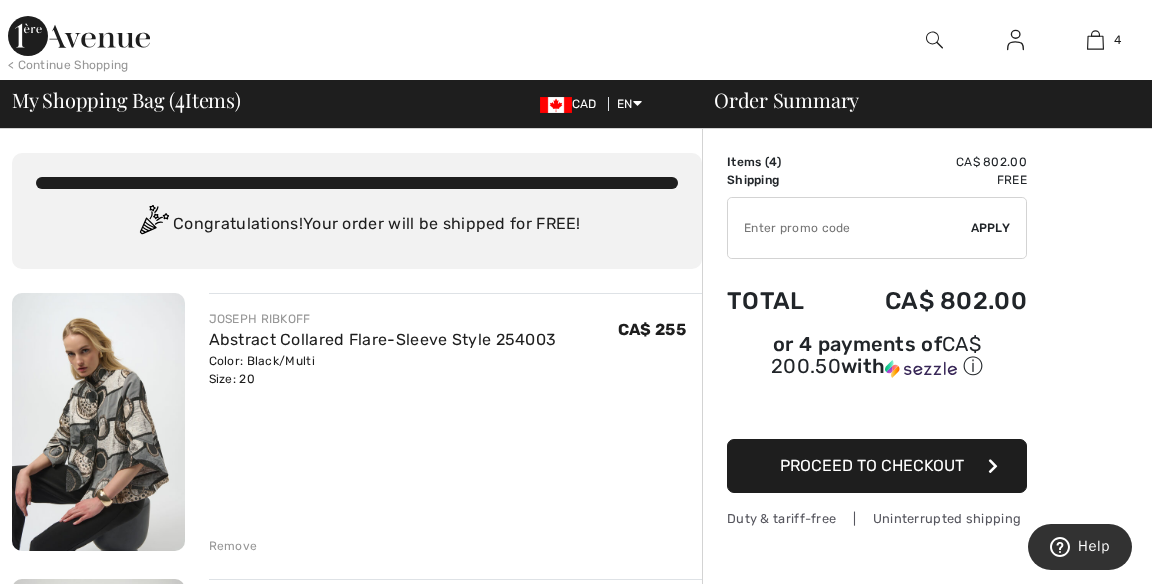 click on "Abstract Collared Flare-Sleeve Style 254003" at bounding box center (383, 339) 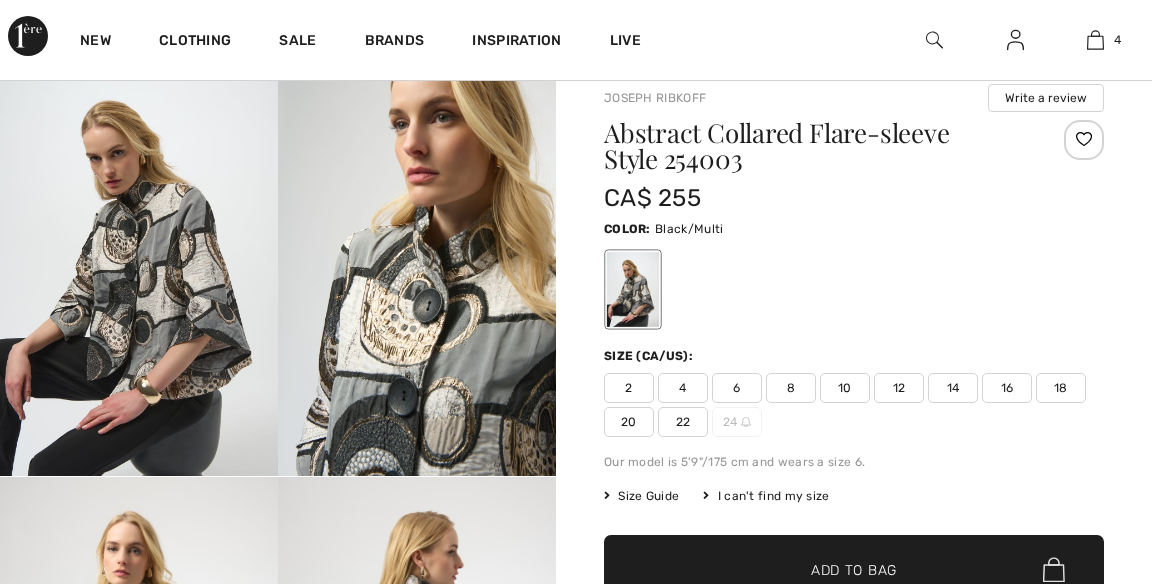 scroll, scrollTop: 0, scrollLeft: 0, axis: both 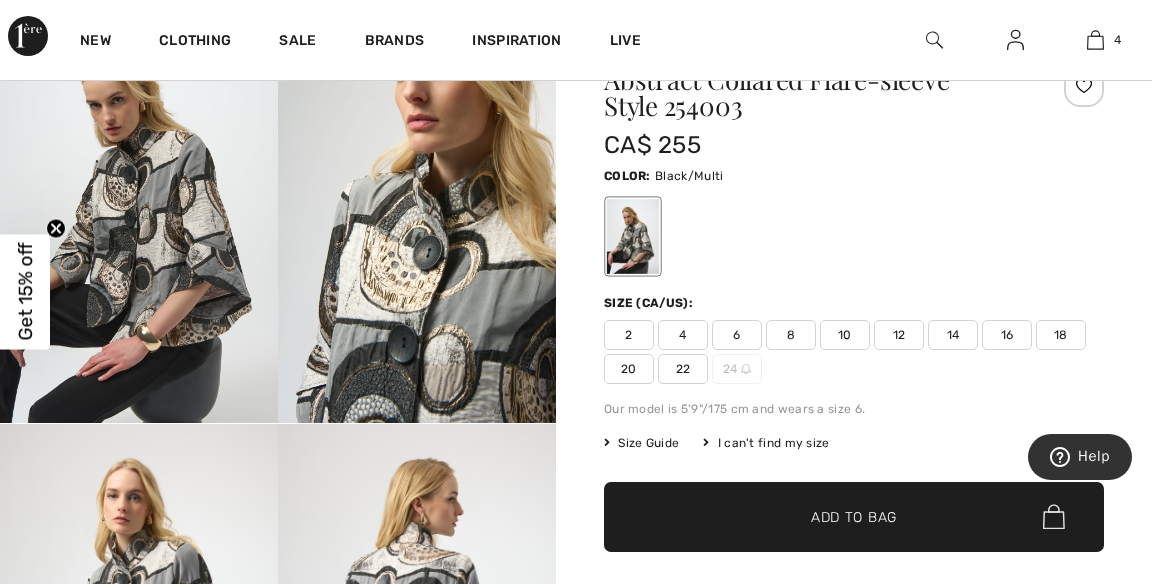 click at bounding box center [1095, 40] 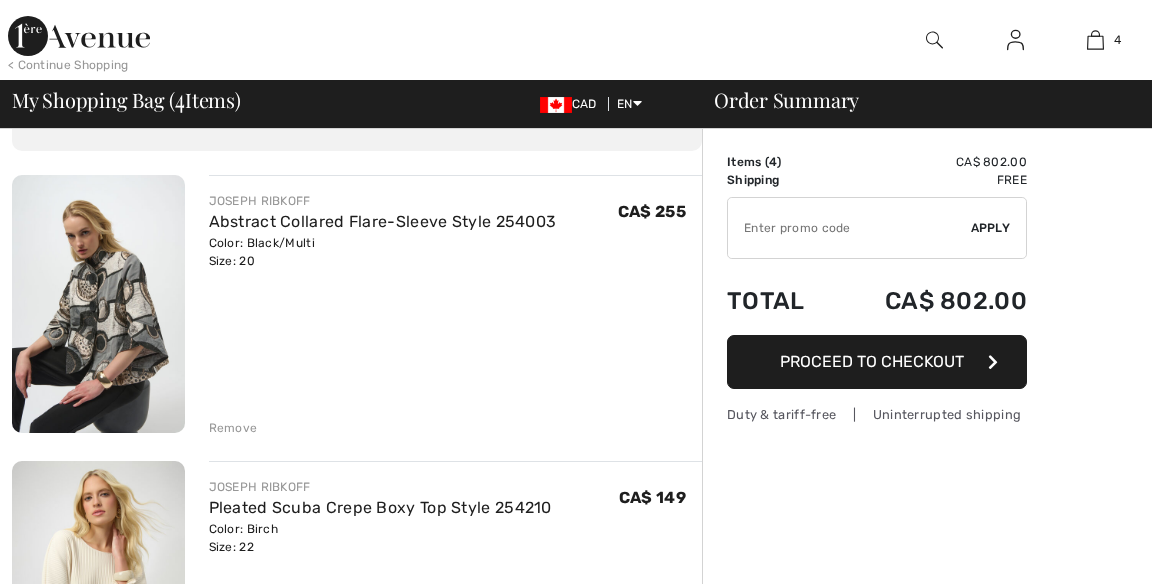 scroll, scrollTop: 0, scrollLeft: 0, axis: both 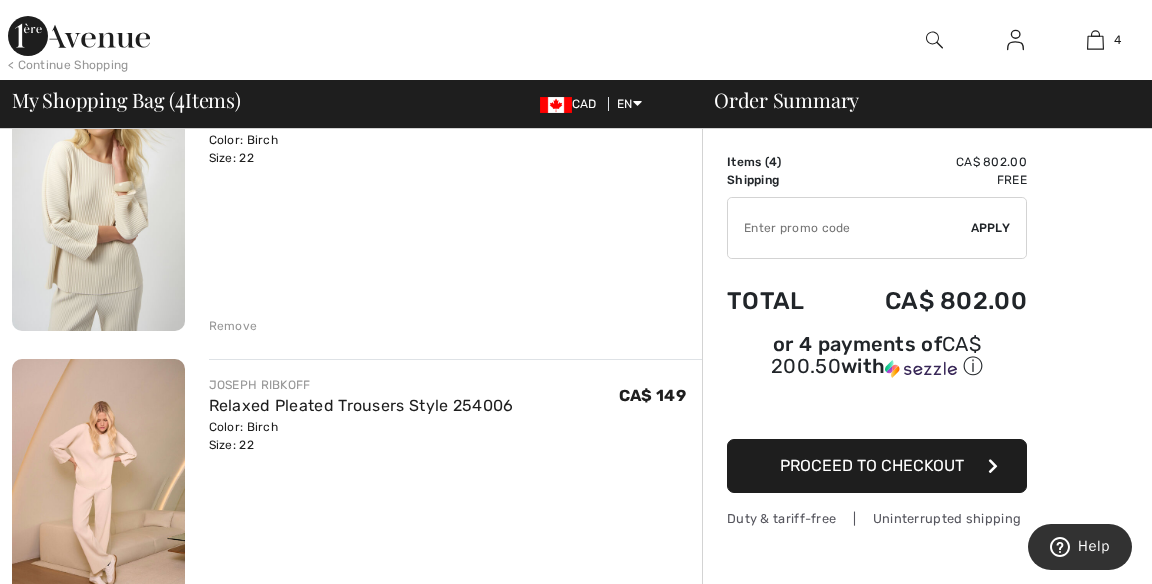 click on "Remove" at bounding box center (456, 324) 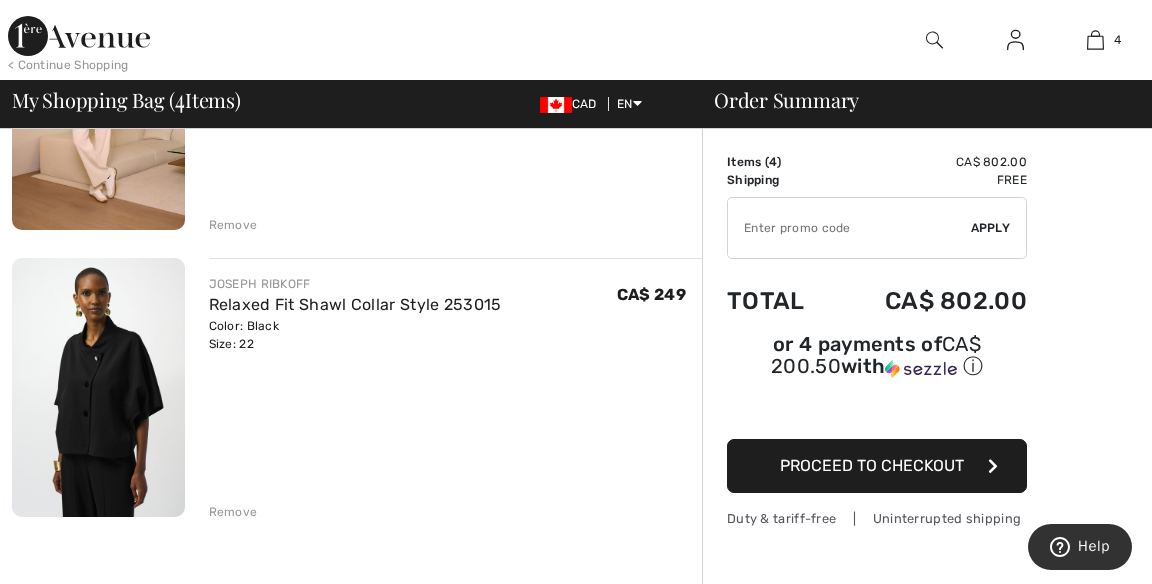 scroll, scrollTop: 902, scrollLeft: 0, axis: vertical 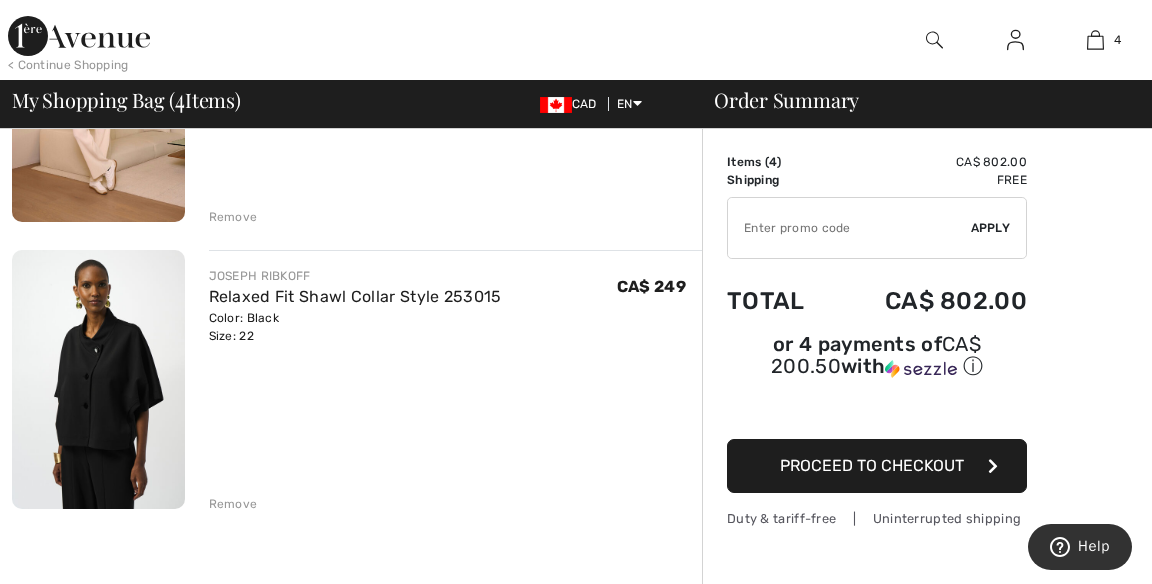 click on "Remove" at bounding box center [233, 217] 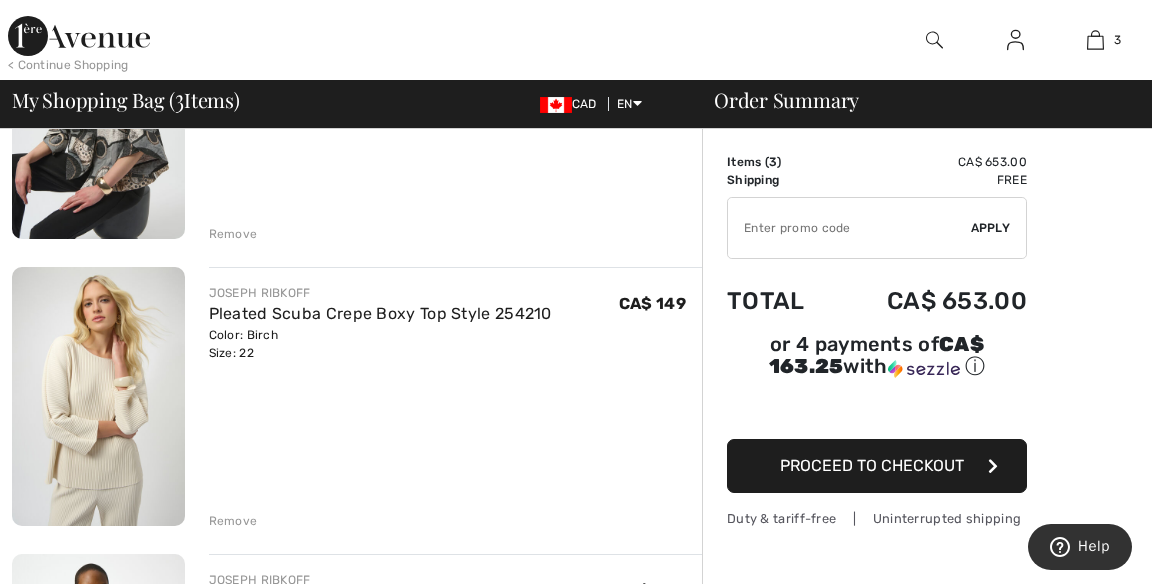 scroll, scrollTop: 318, scrollLeft: 0, axis: vertical 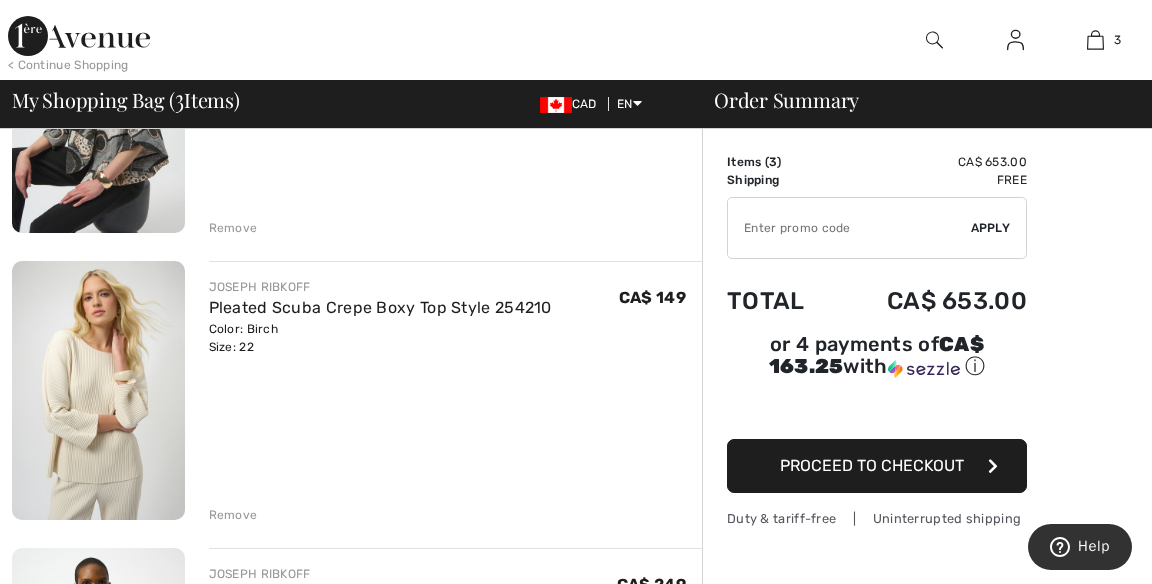 click on "[BRAND]
Pleated Scuba Crepe Boxy Top Style 254210
Color: Birch
Size: 22
Final Sale
CA$ 149
CA$ 149
Remove" at bounding box center (456, 392) 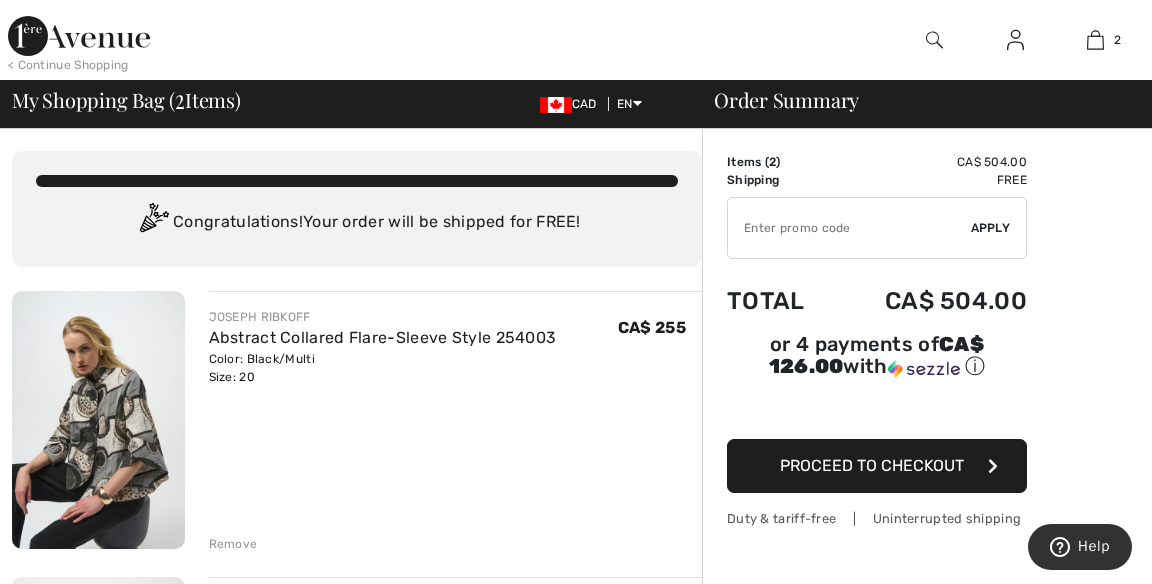 scroll, scrollTop: 0, scrollLeft: 0, axis: both 